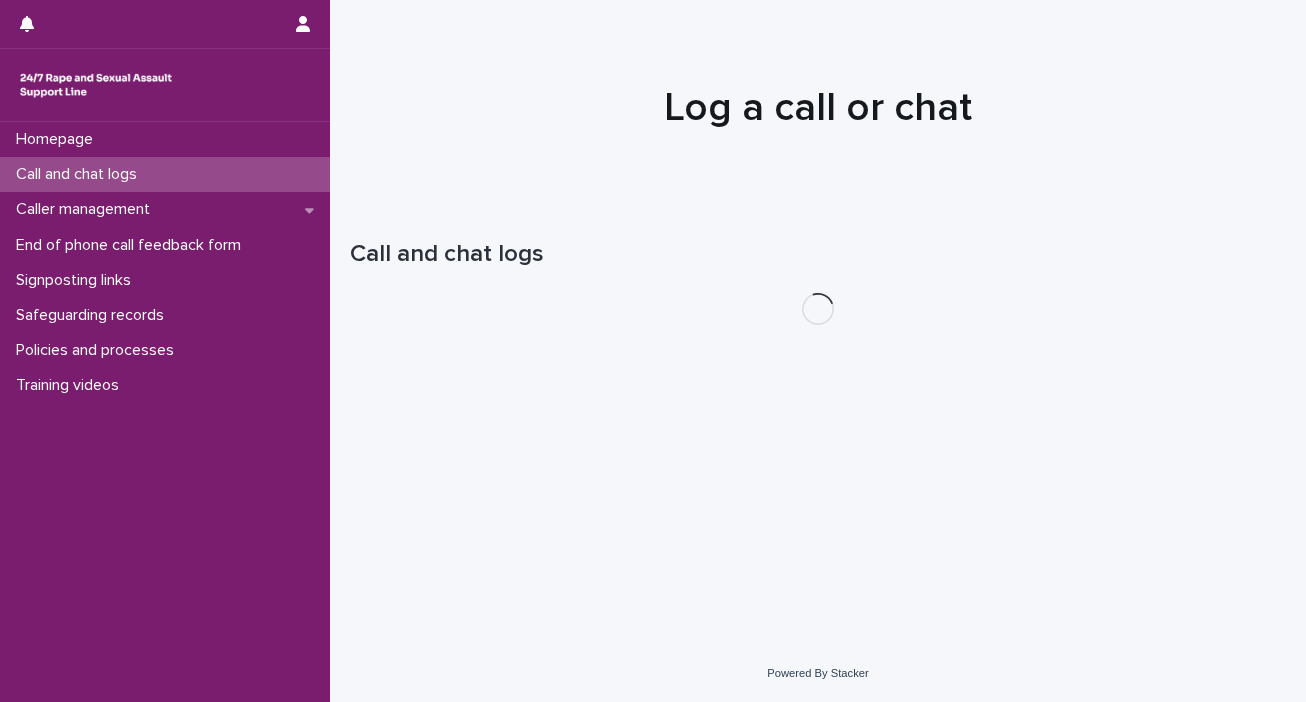 scroll, scrollTop: 0, scrollLeft: 0, axis: both 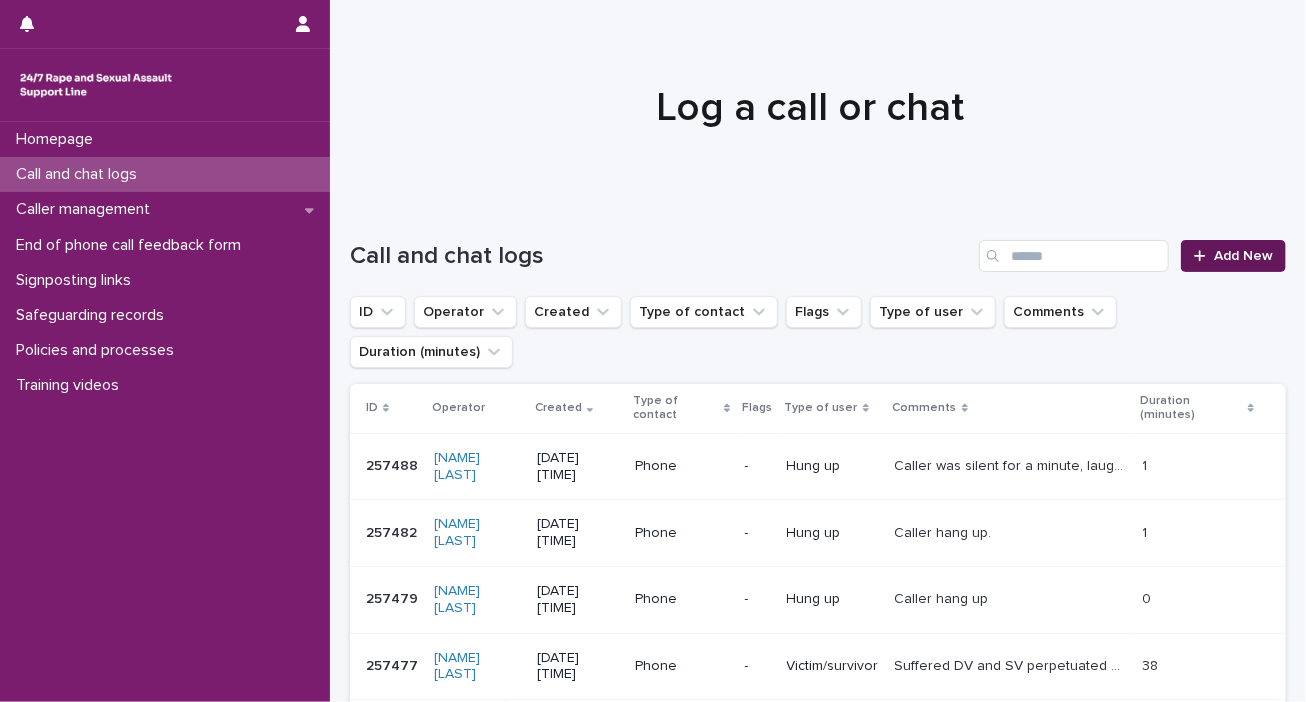click on "Add New" at bounding box center [1243, 256] 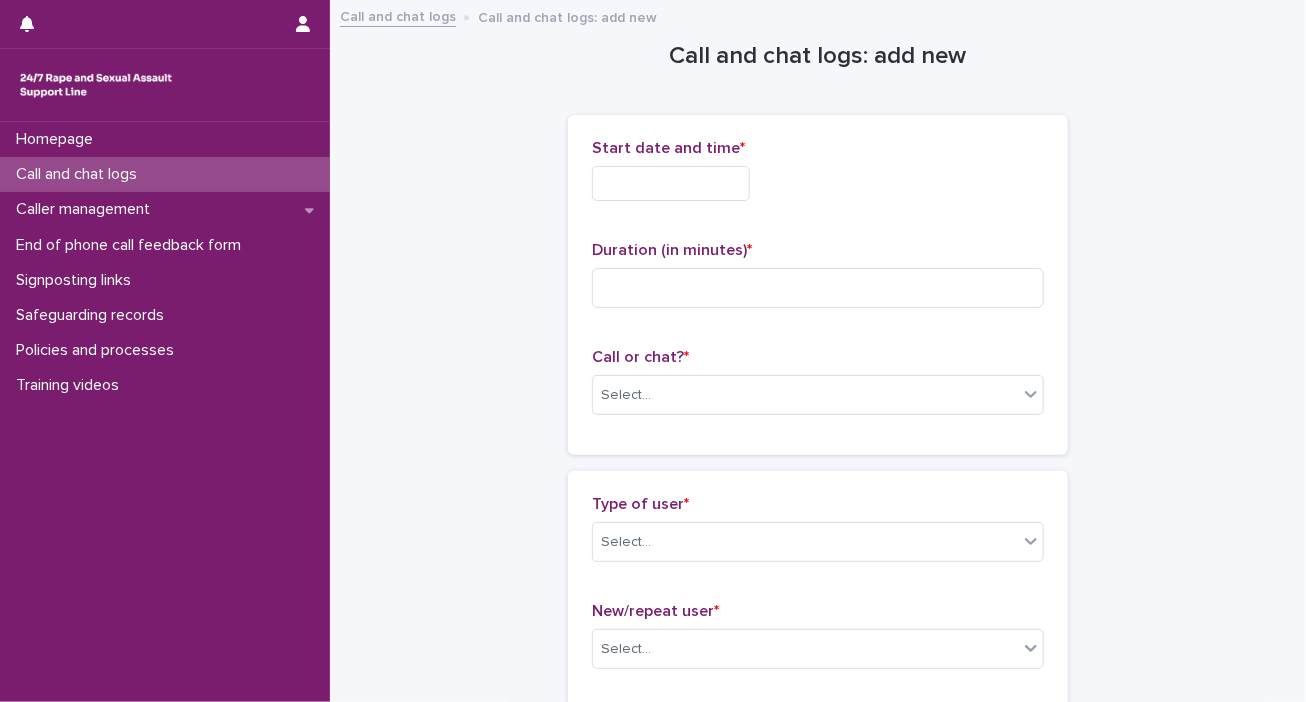click at bounding box center [671, 183] 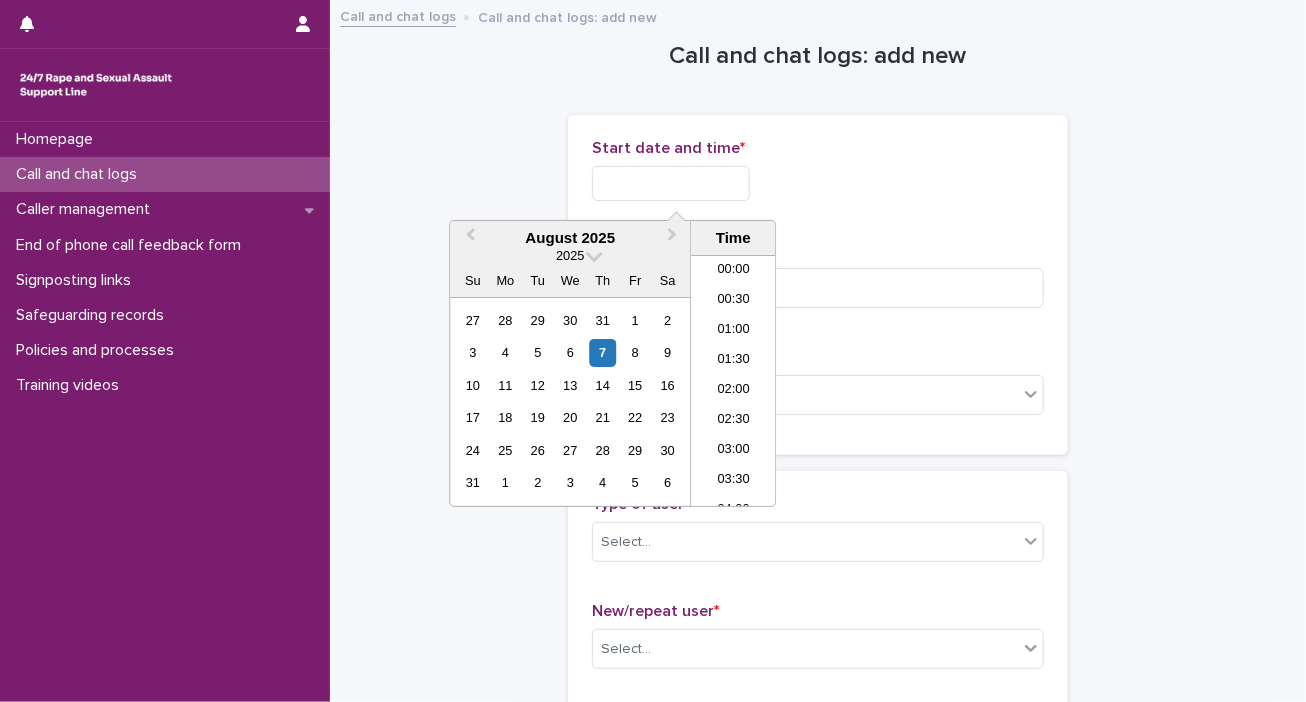 scroll, scrollTop: 580, scrollLeft: 0, axis: vertical 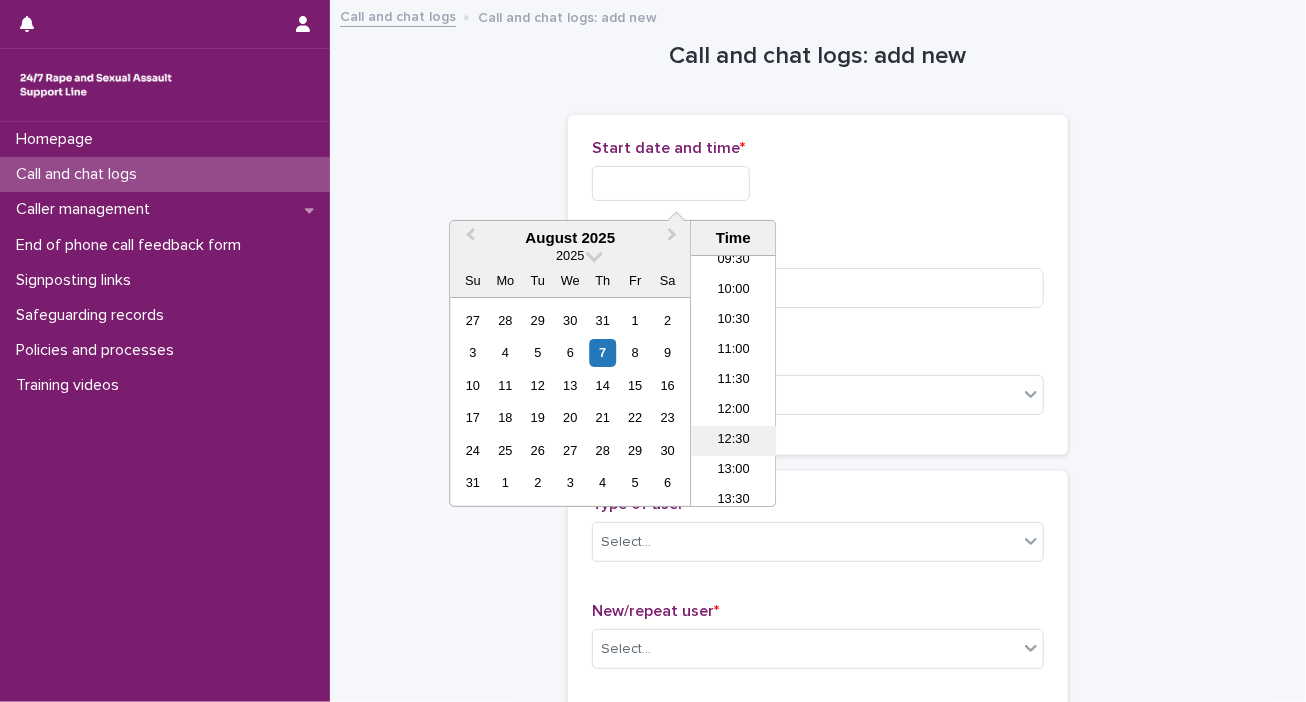 click on "12:30" at bounding box center [733, 441] 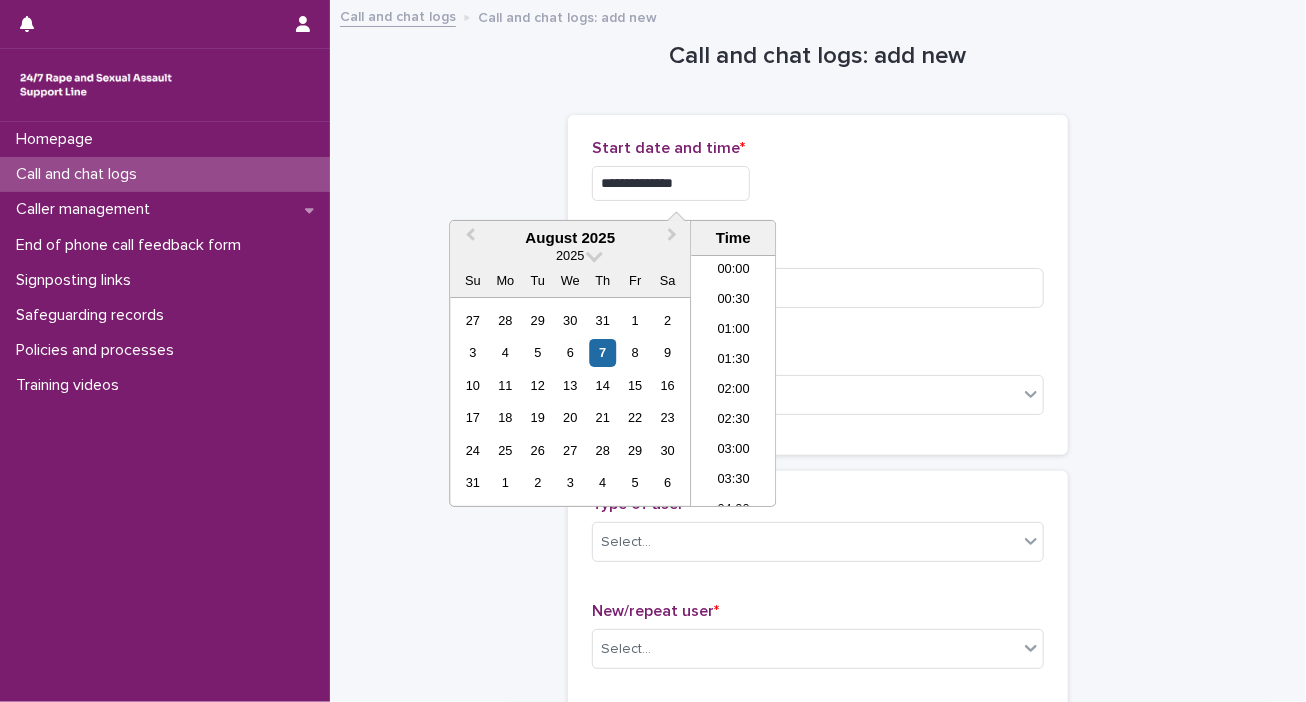 click on "**********" at bounding box center [671, 183] 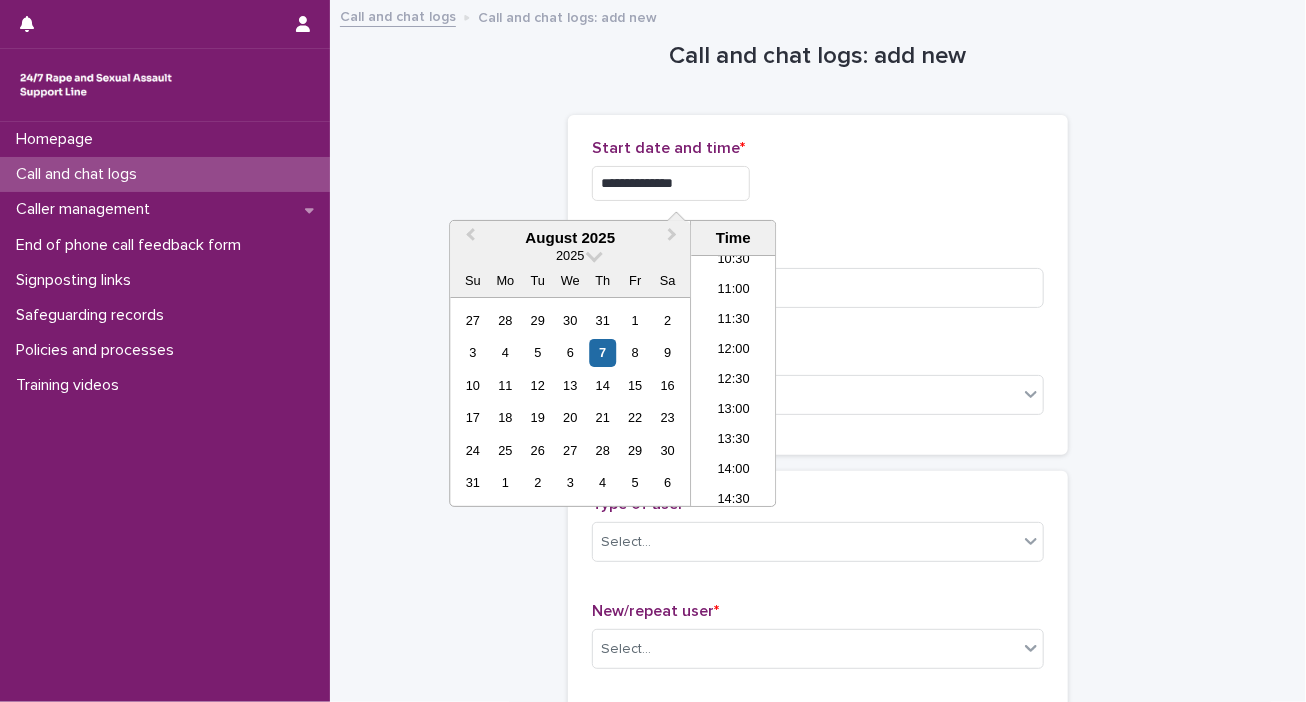 type on "**********" 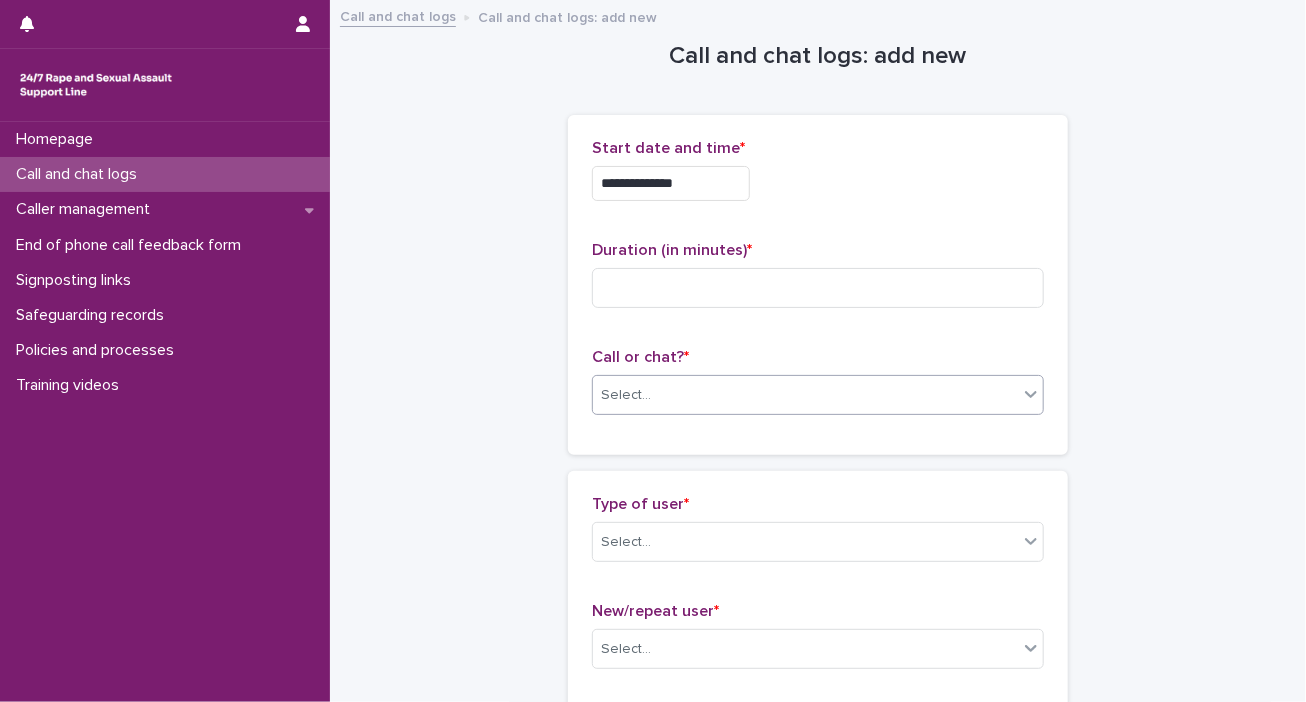click 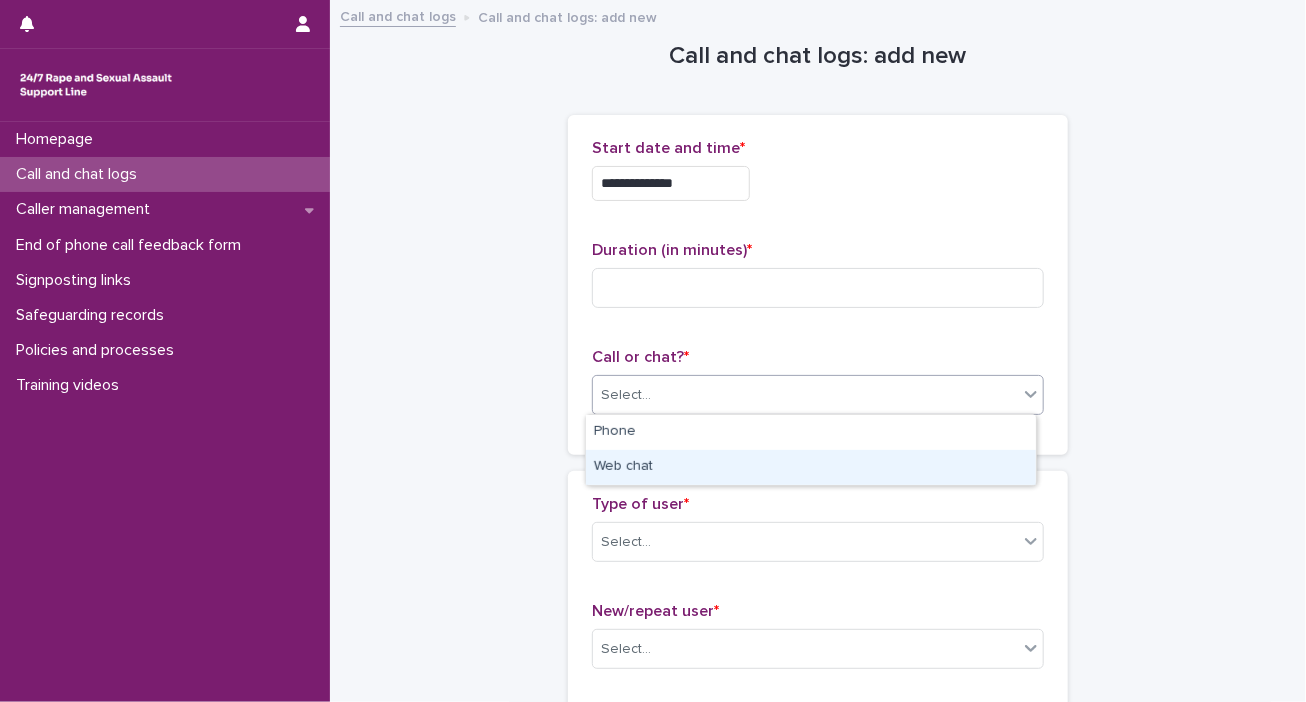 click on "Web chat" at bounding box center [811, 467] 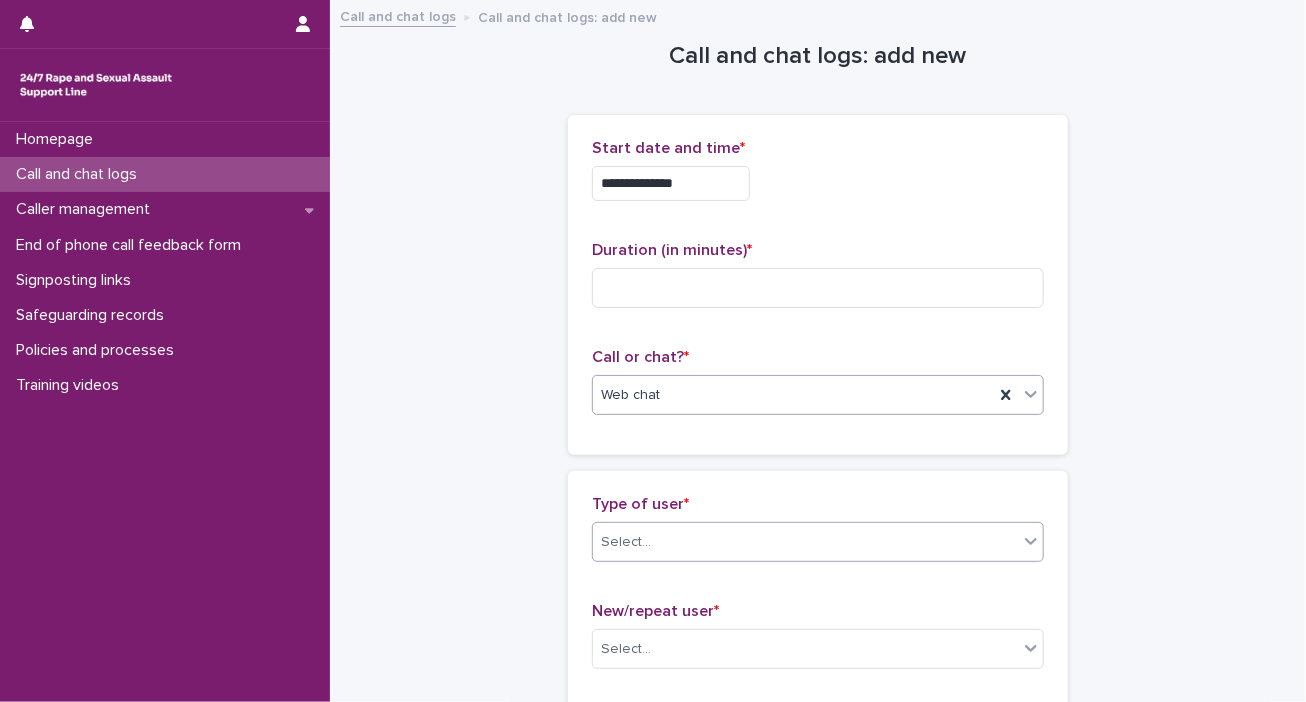 click 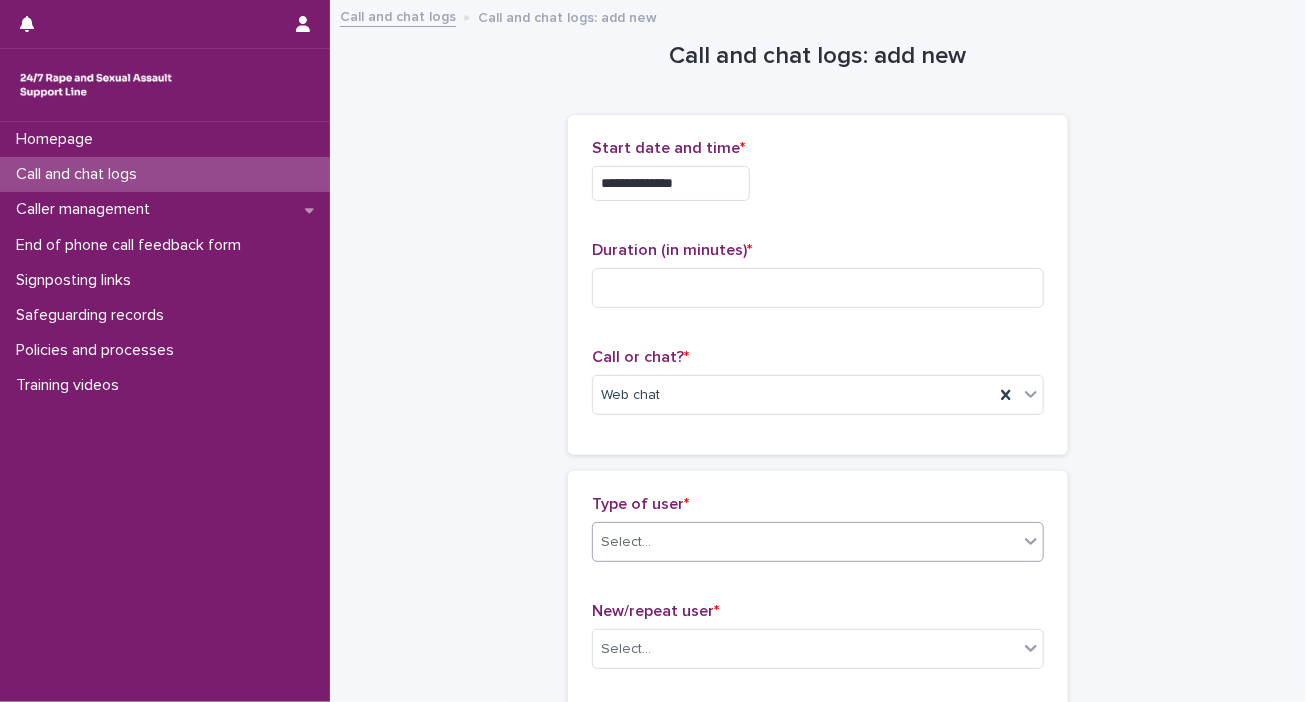 click 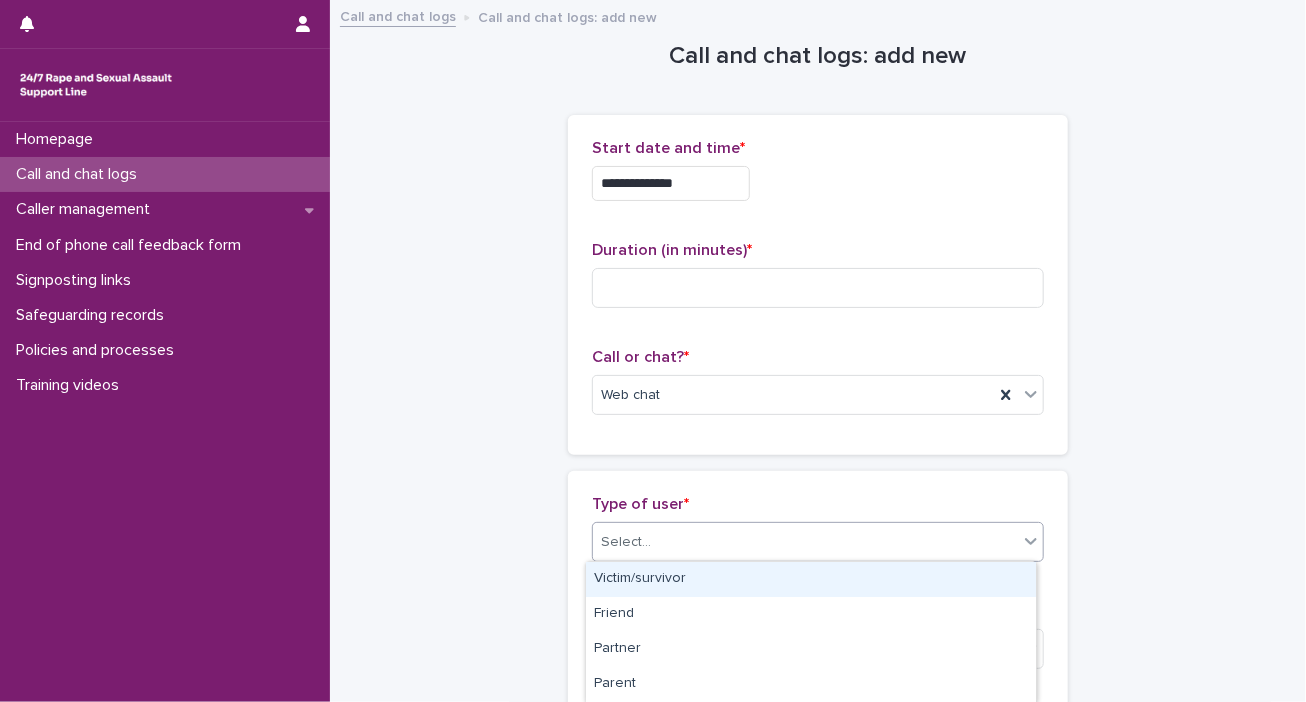click on "Victim/survivor" at bounding box center (811, 579) 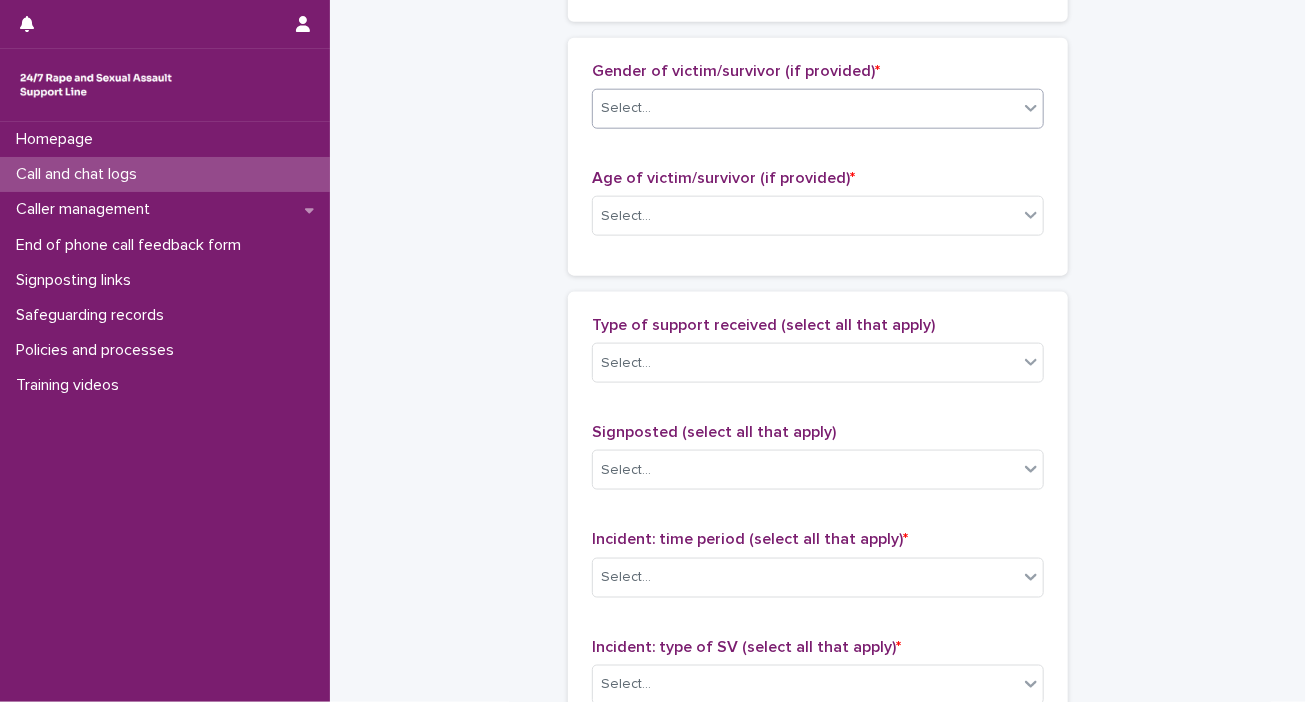 scroll, scrollTop: 1000, scrollLeft: 0, axis: vertical 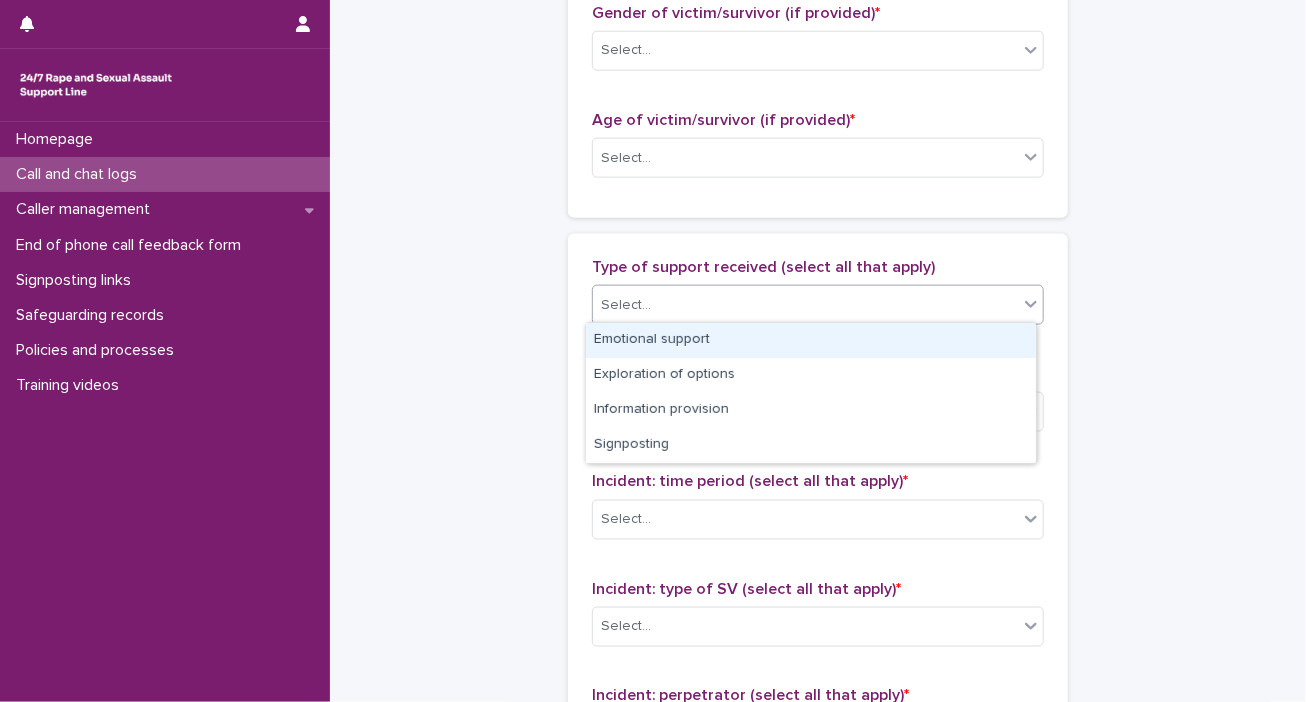 click 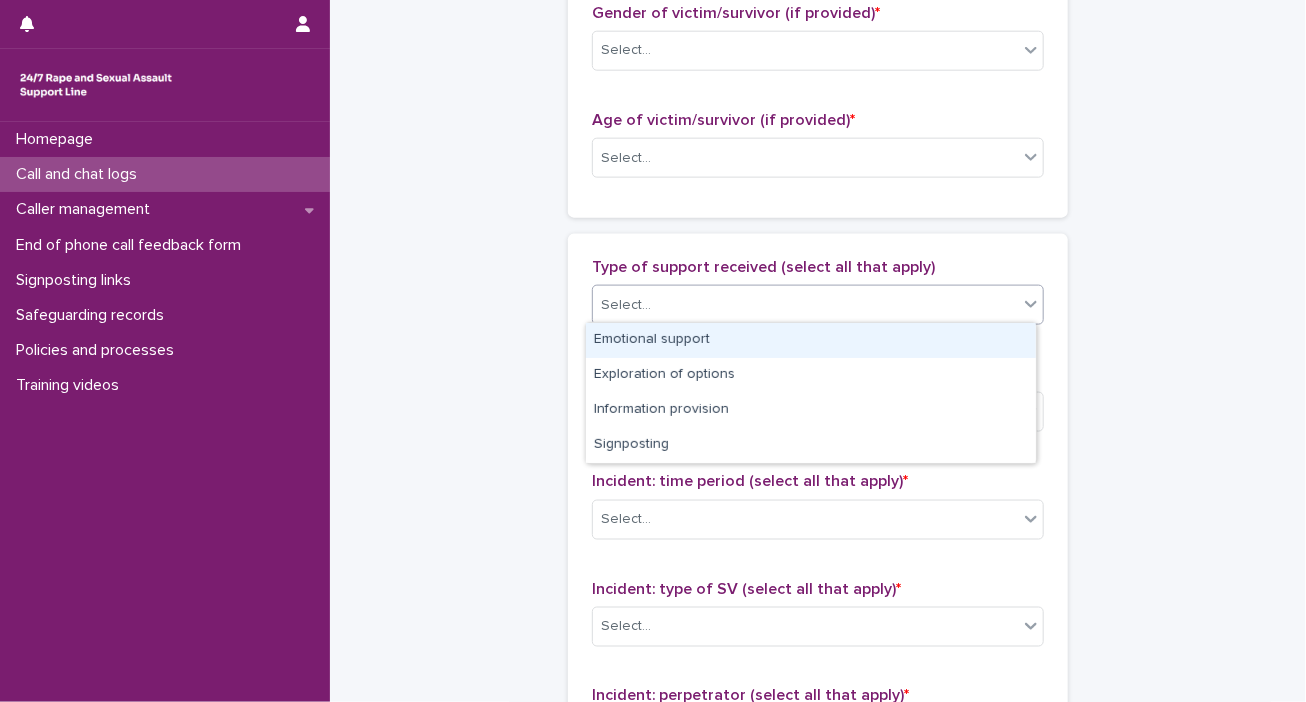 click on "Emotional support" at bounding box center [811, 340] 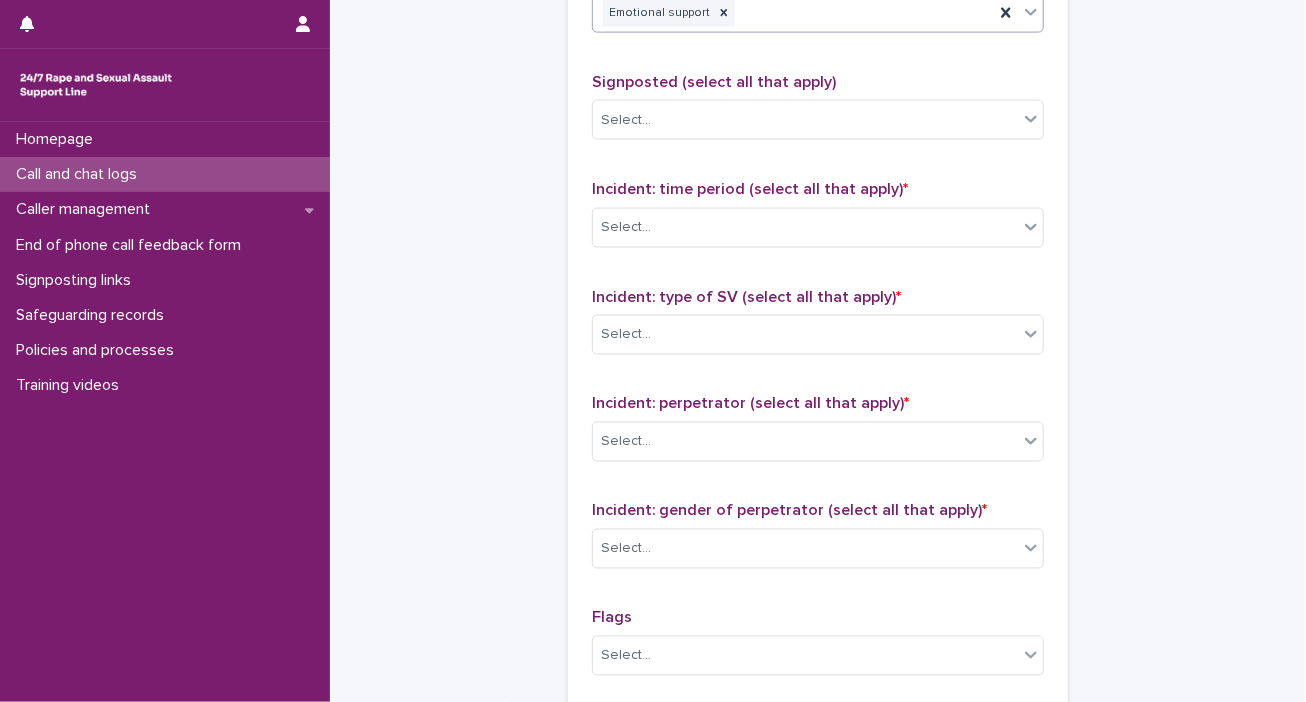 scroll, scrollTop: 1300, scrollLeft: 0, axis: vertical 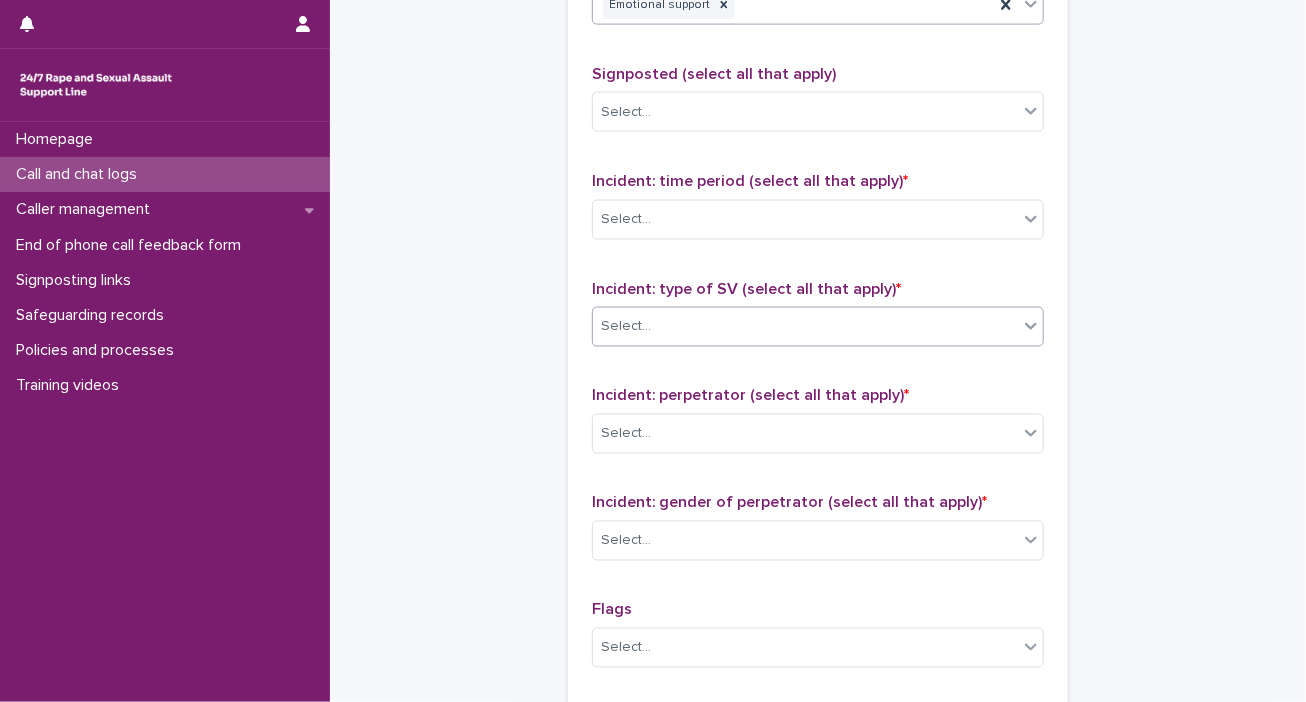 click 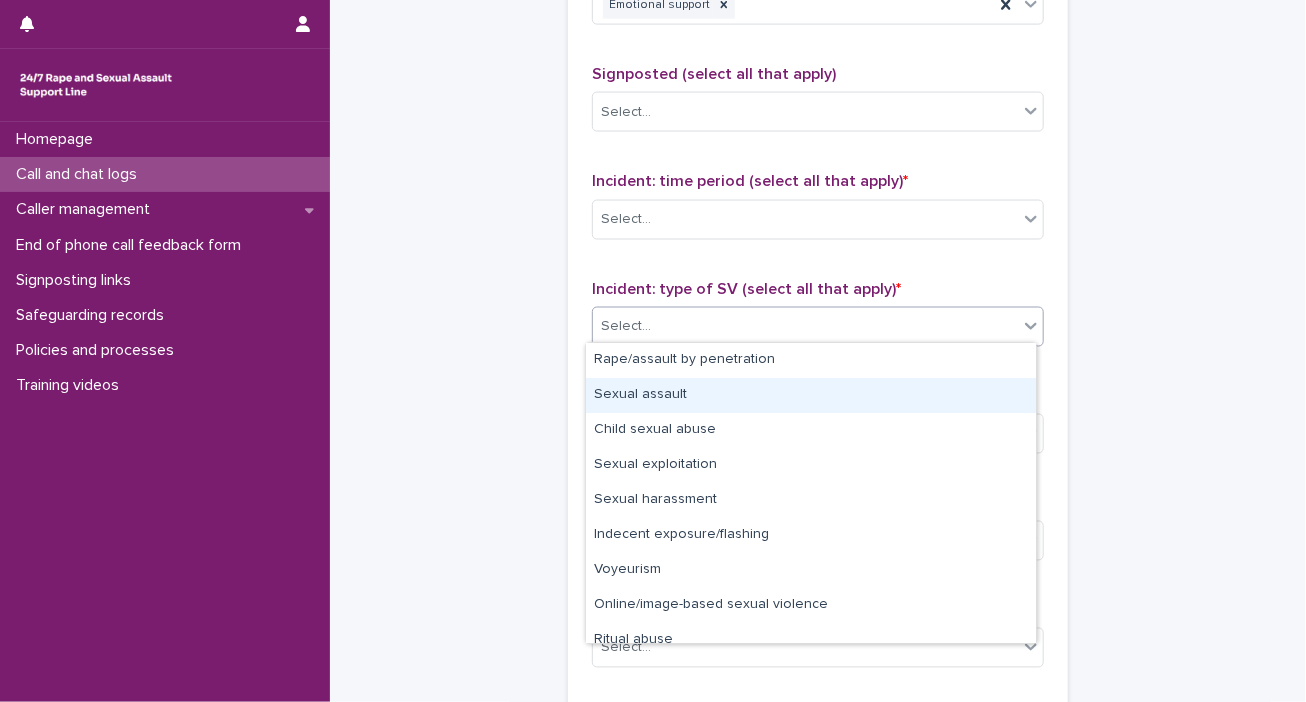 drag, startPoint x: 650, startPoint y: 417, endPoint x: 629, endPoint y: 392, distance: 32.649654 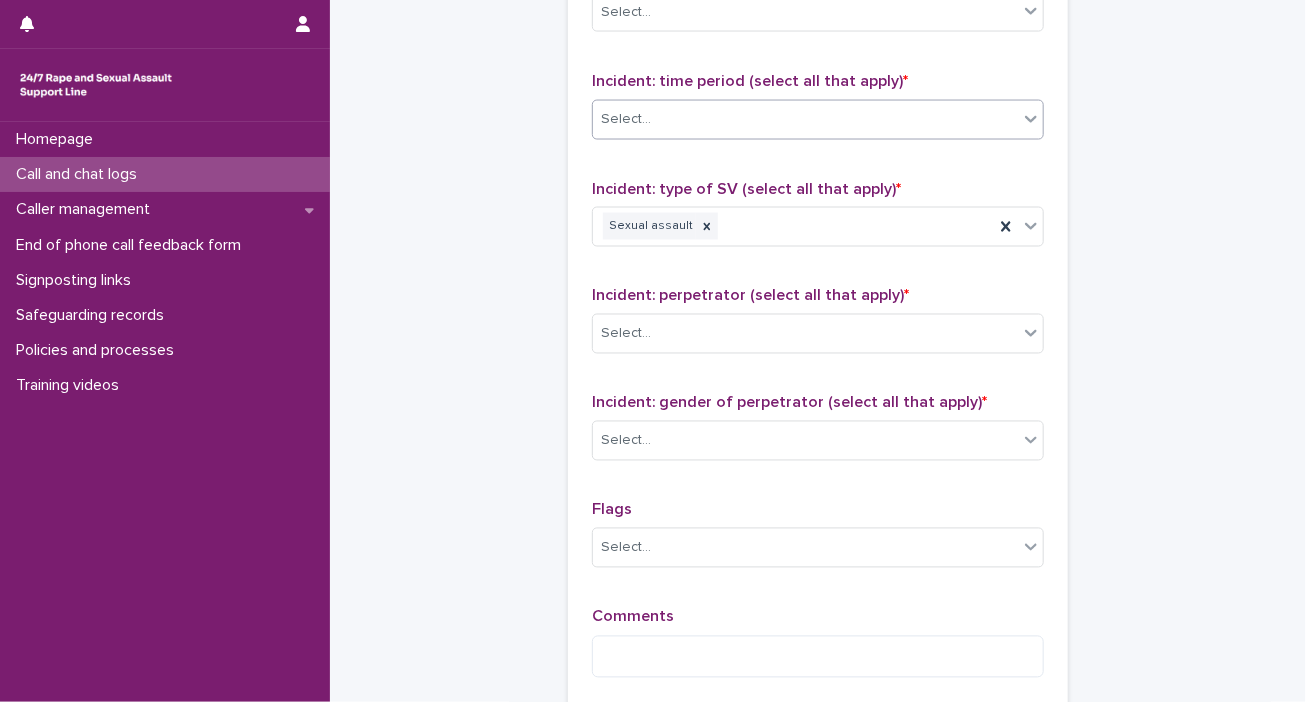 scroll, scrollTop: 1300, scrollLeft: 0, axis: vertical 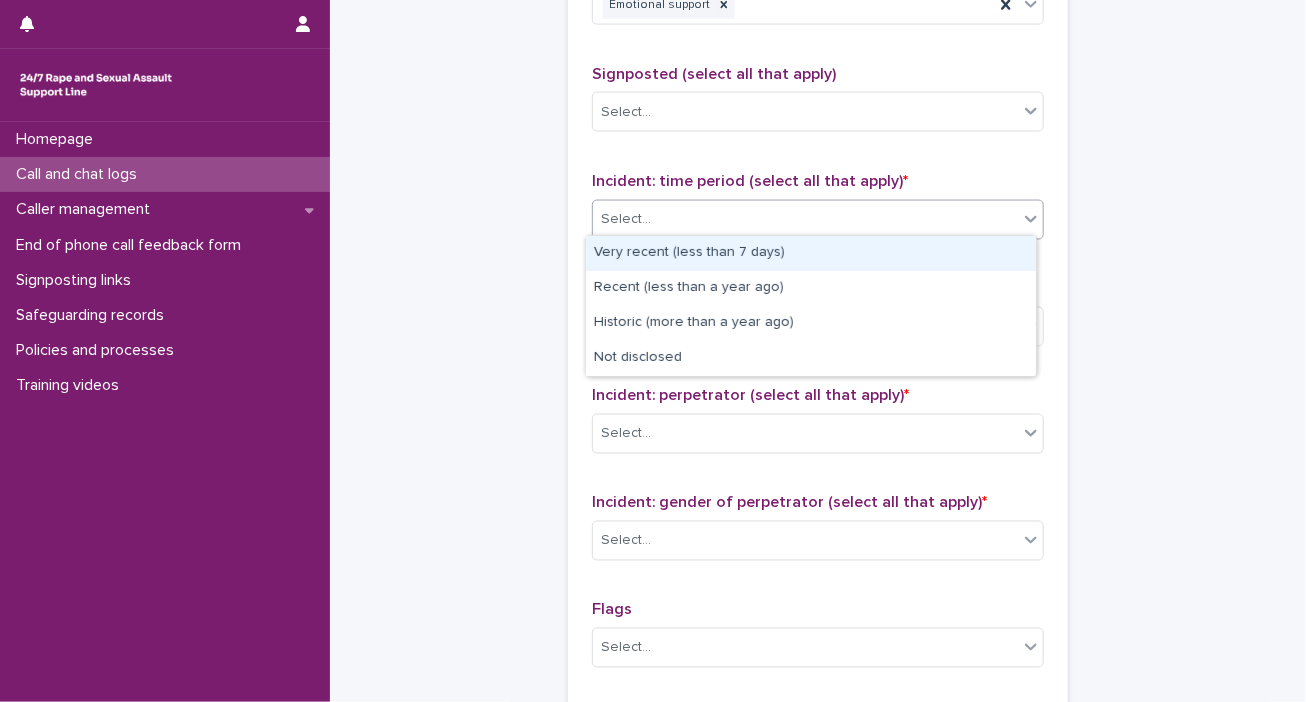 click 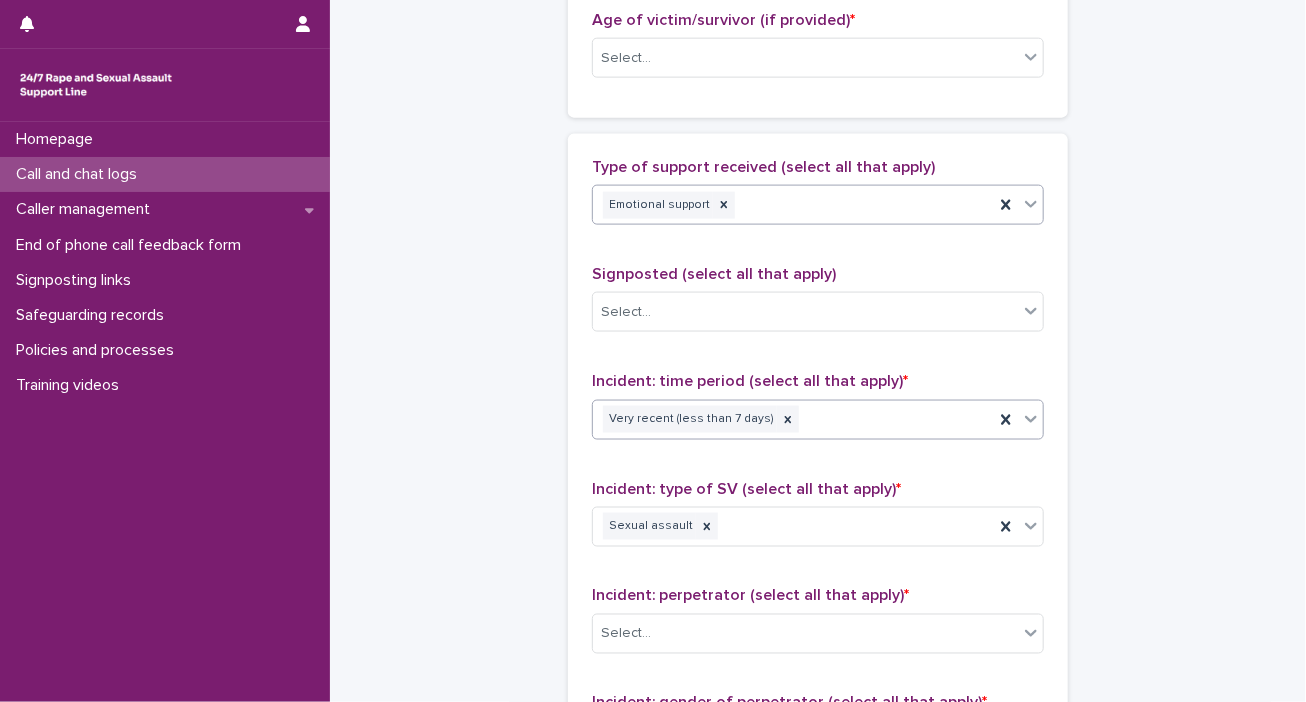 scroll, scrollTop: 1000, scrollLeft: 0, axis: vertical 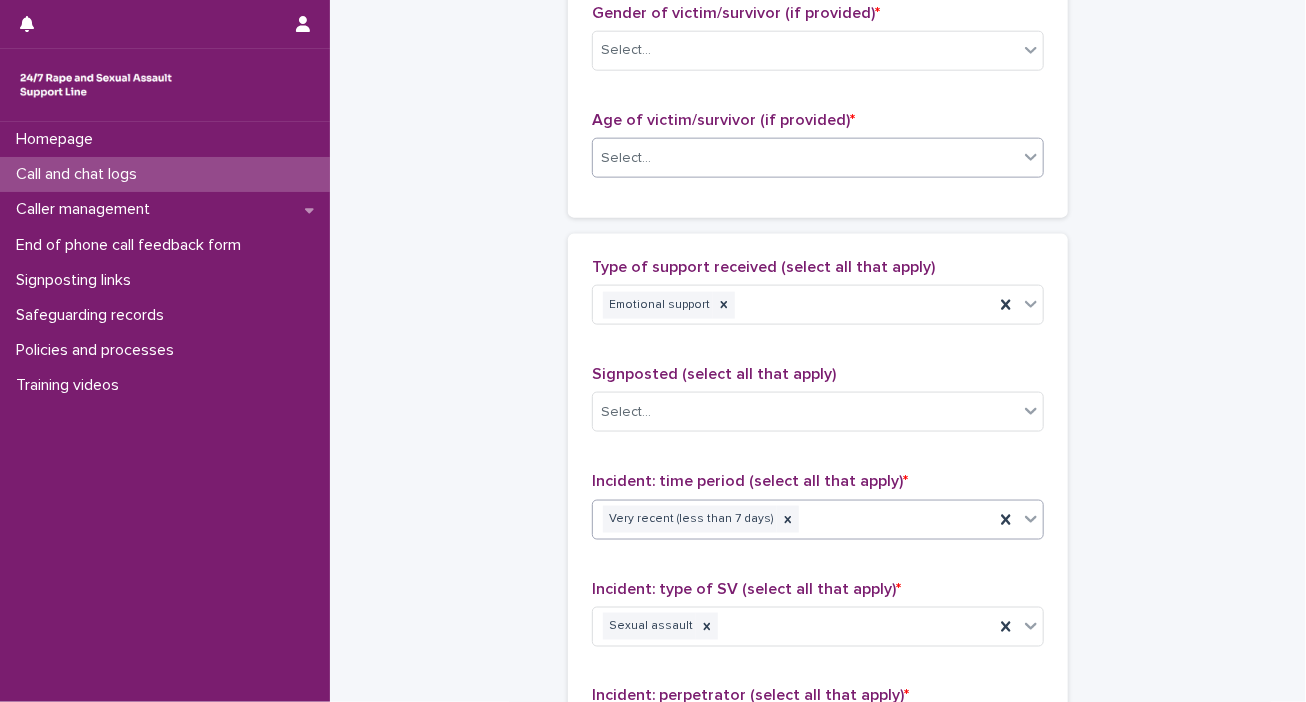 click 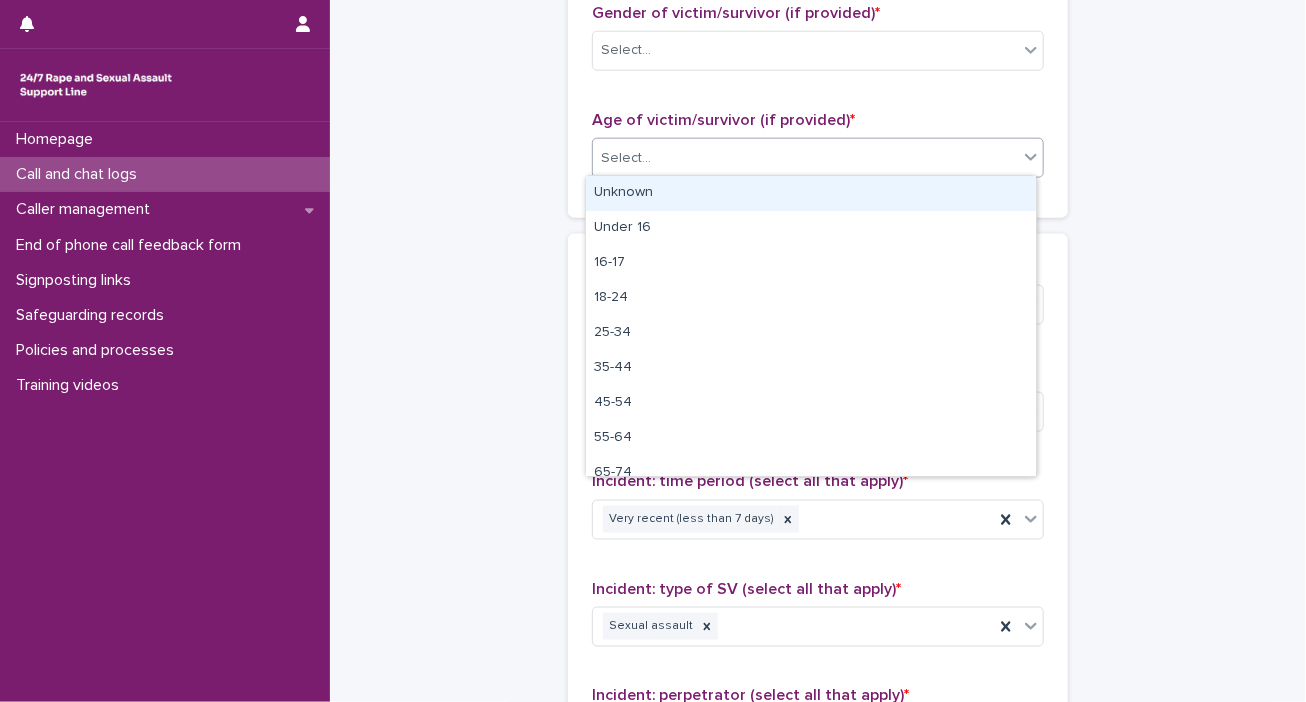 click on "Unknown" at bounding box center [811, 193] 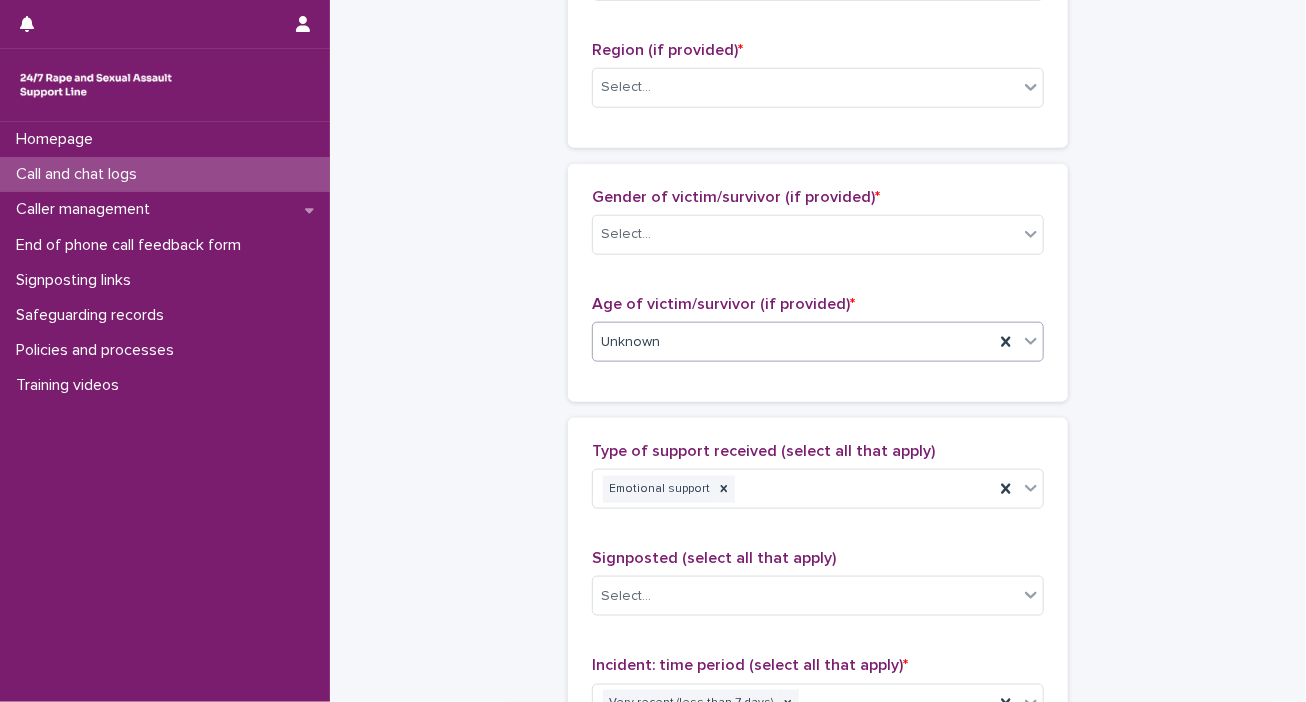 scroll, scrollTop: 800, scrollLeft: 0, axis: vertical 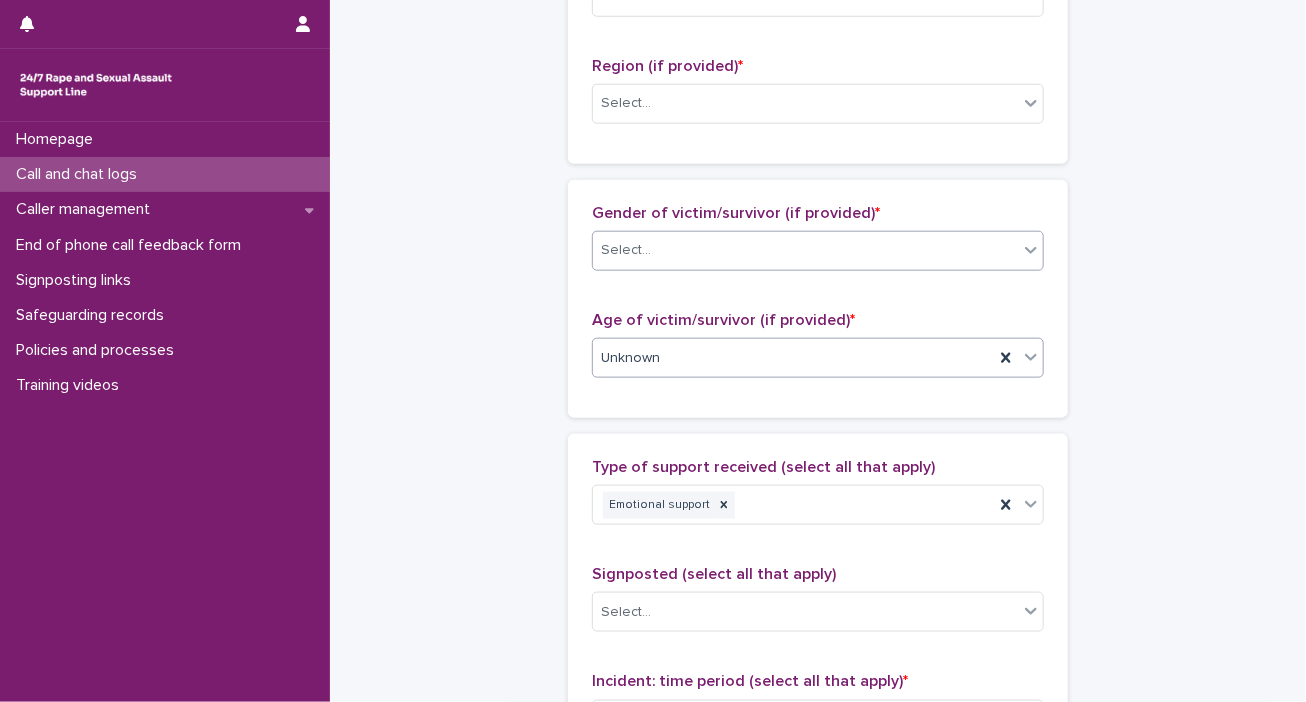 click 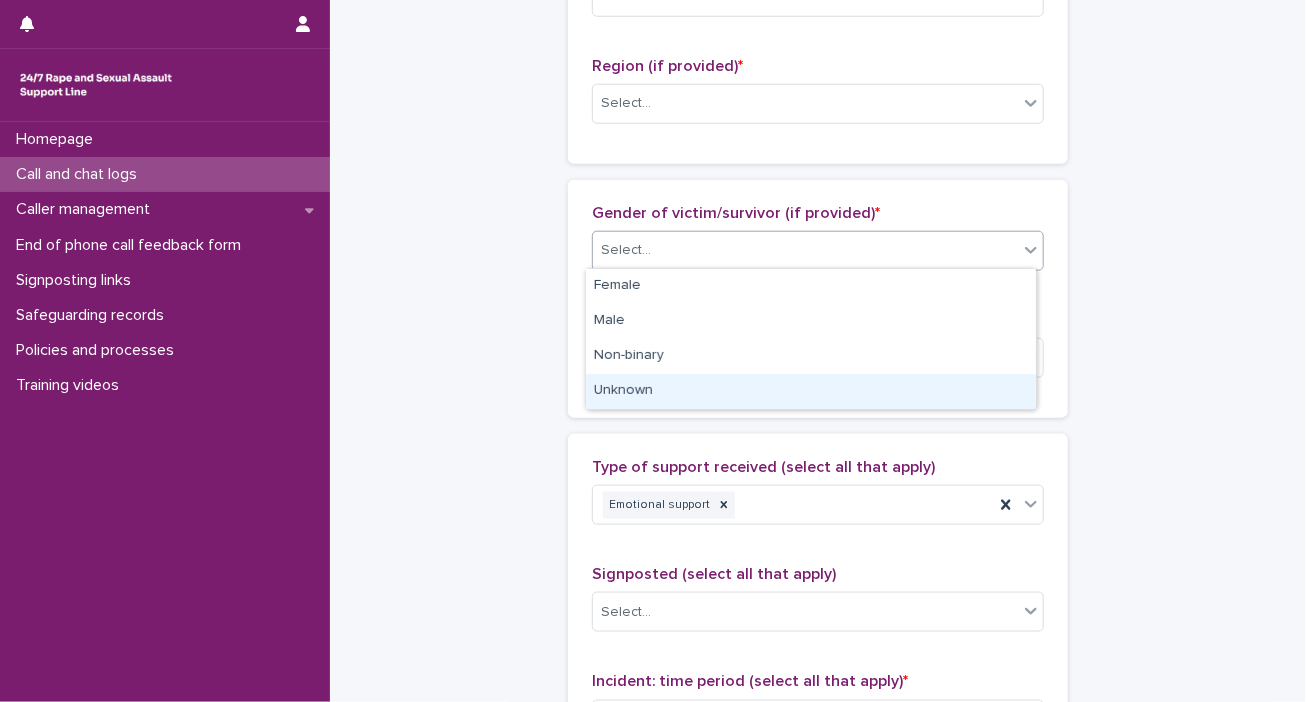 click on "Unknown" at bounding box center (811, 391) 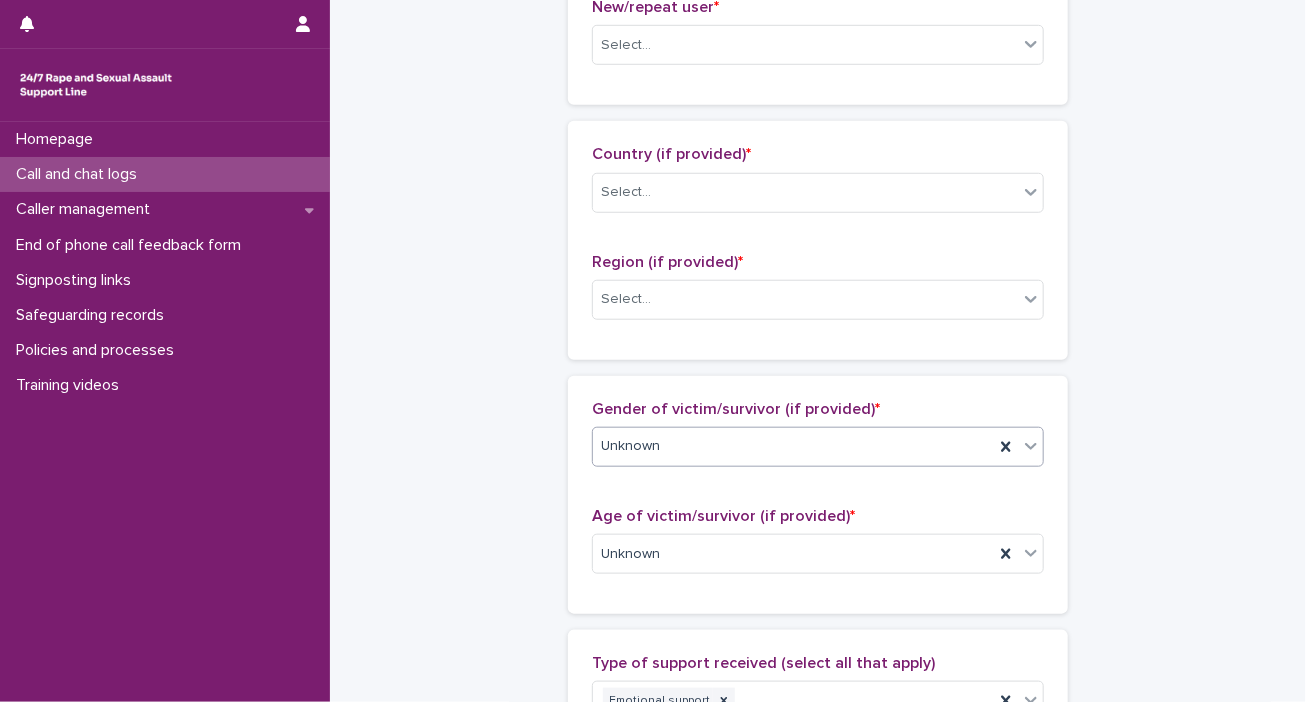 scroll, scrollTop: 600, scrollLeft: 0, axis: vertical 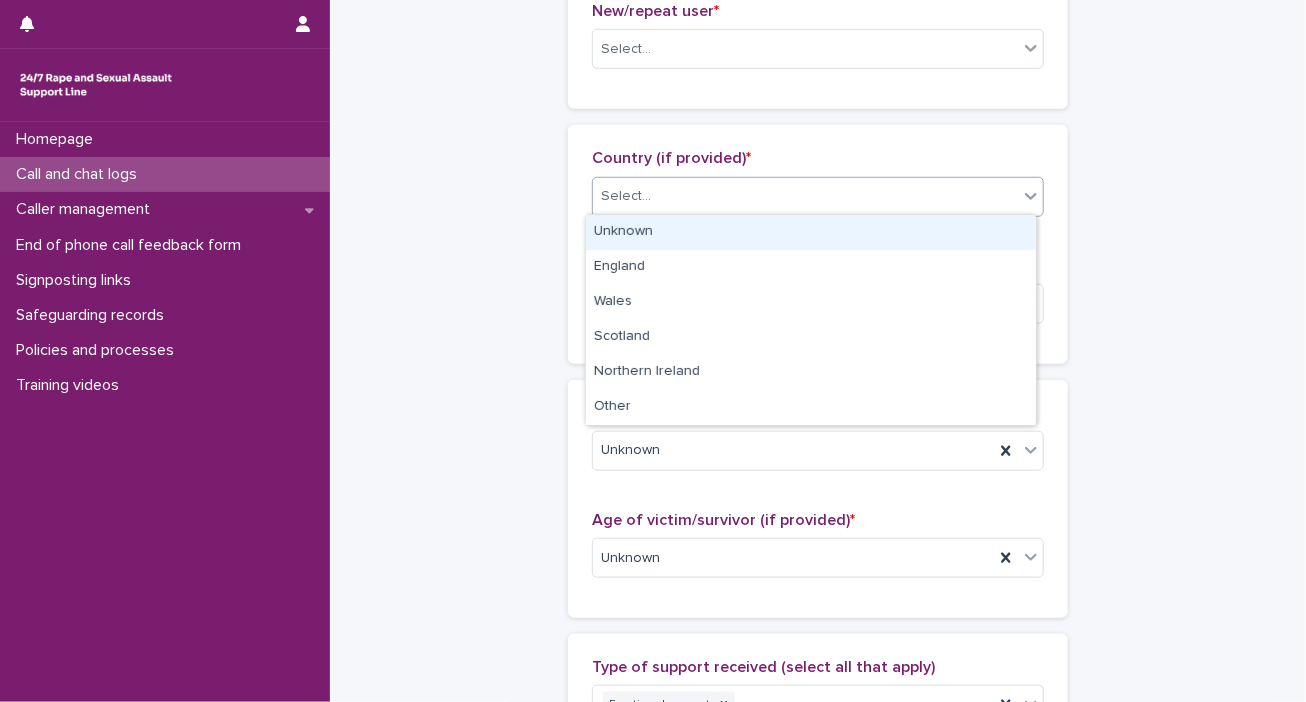 drag, startPoint x: 1018, startPoint y: 189, endPoint x: 998, endPoint y: 202, distance: 23.853722 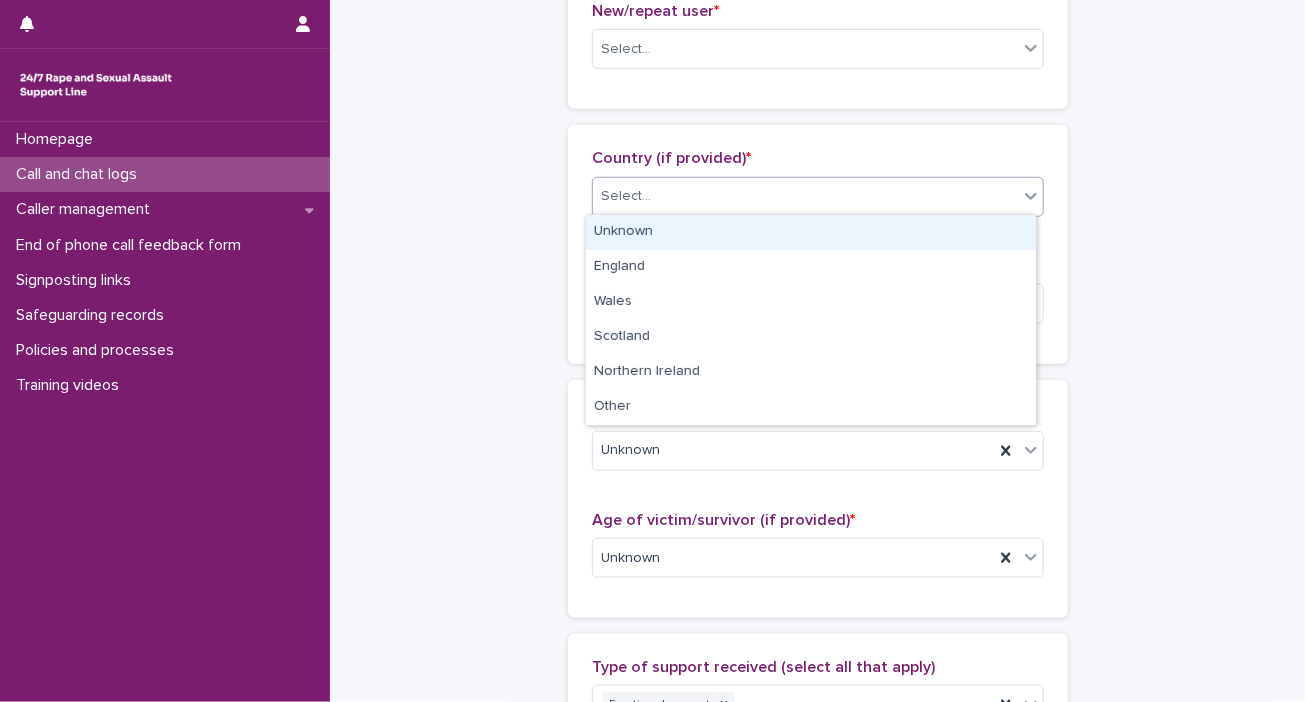 click on "Unknown" at bounding box center (811, 232) 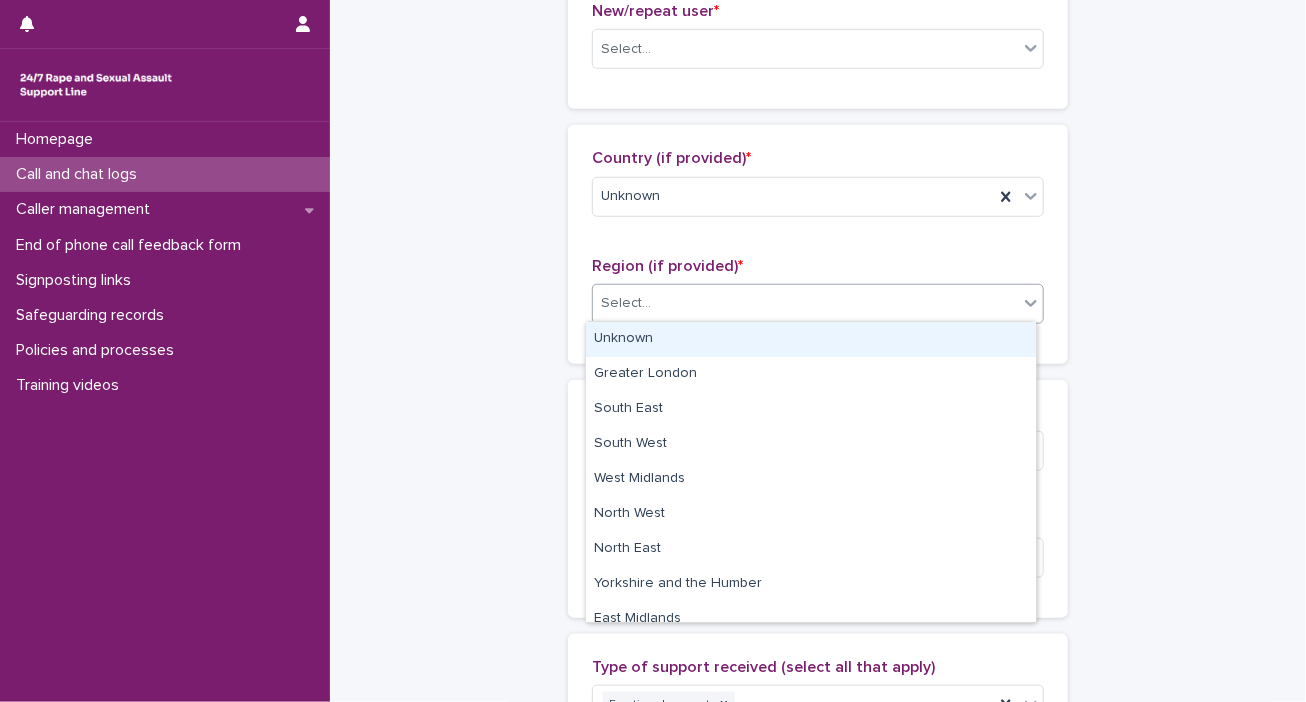 click 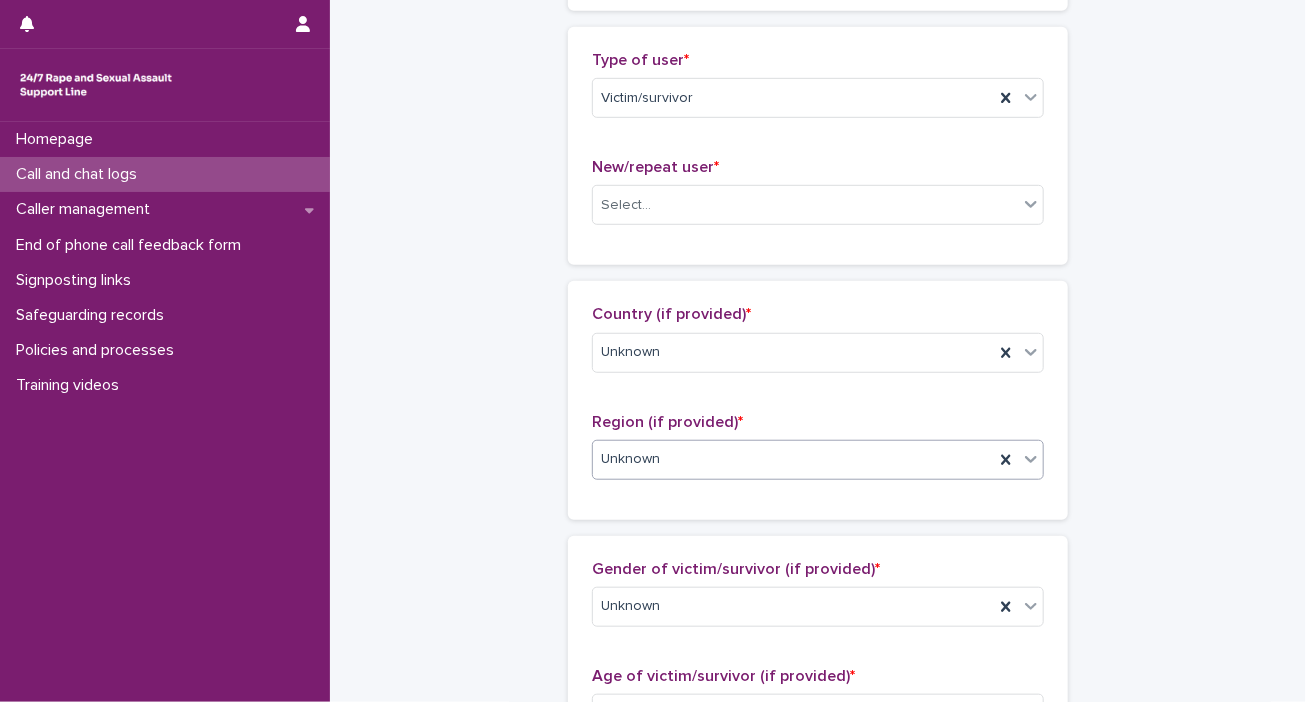 scroll, scrollTop: 300, scrollLeft: 0, axis: vertical 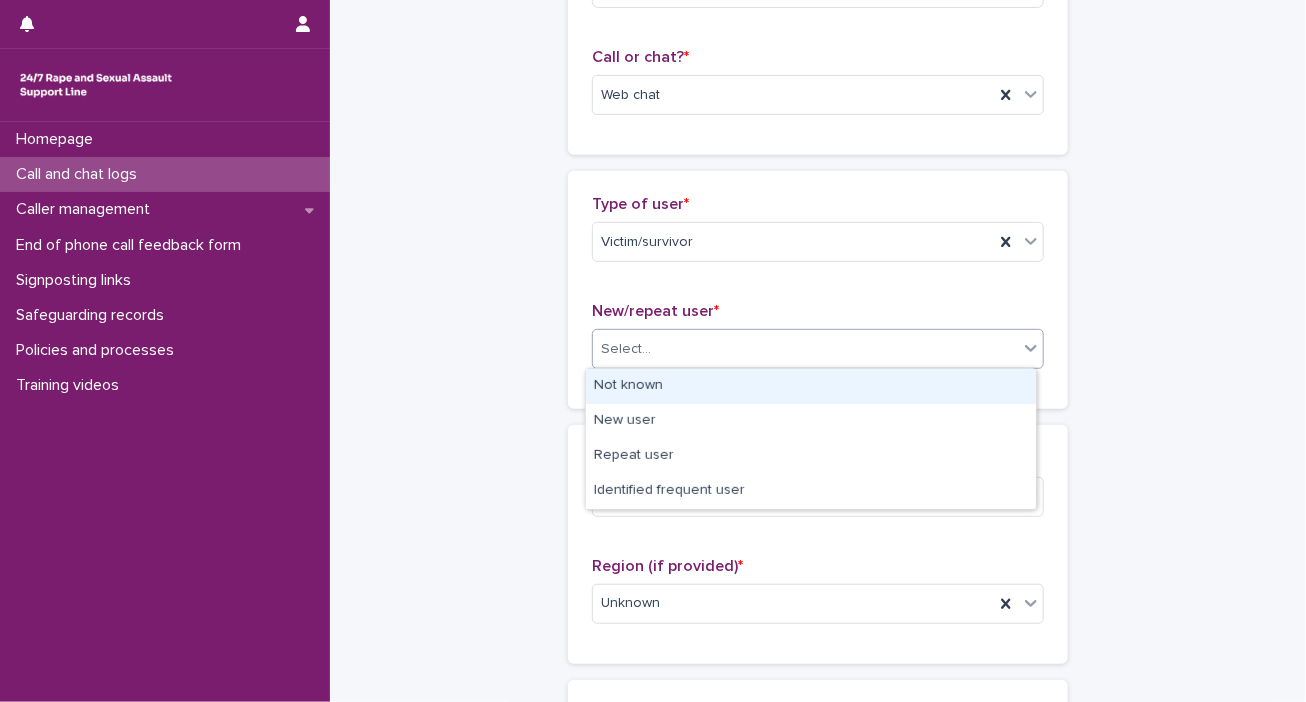 click 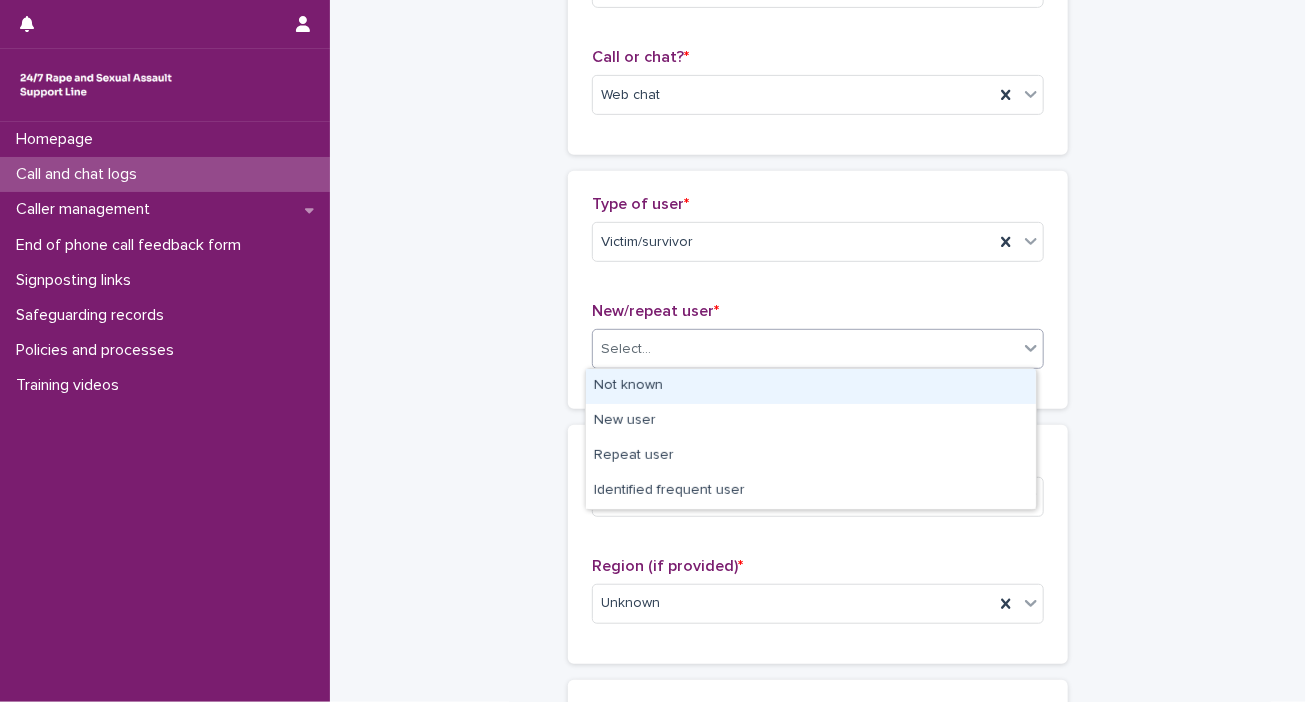 click on "Not known" at bounding box center [811, 386] 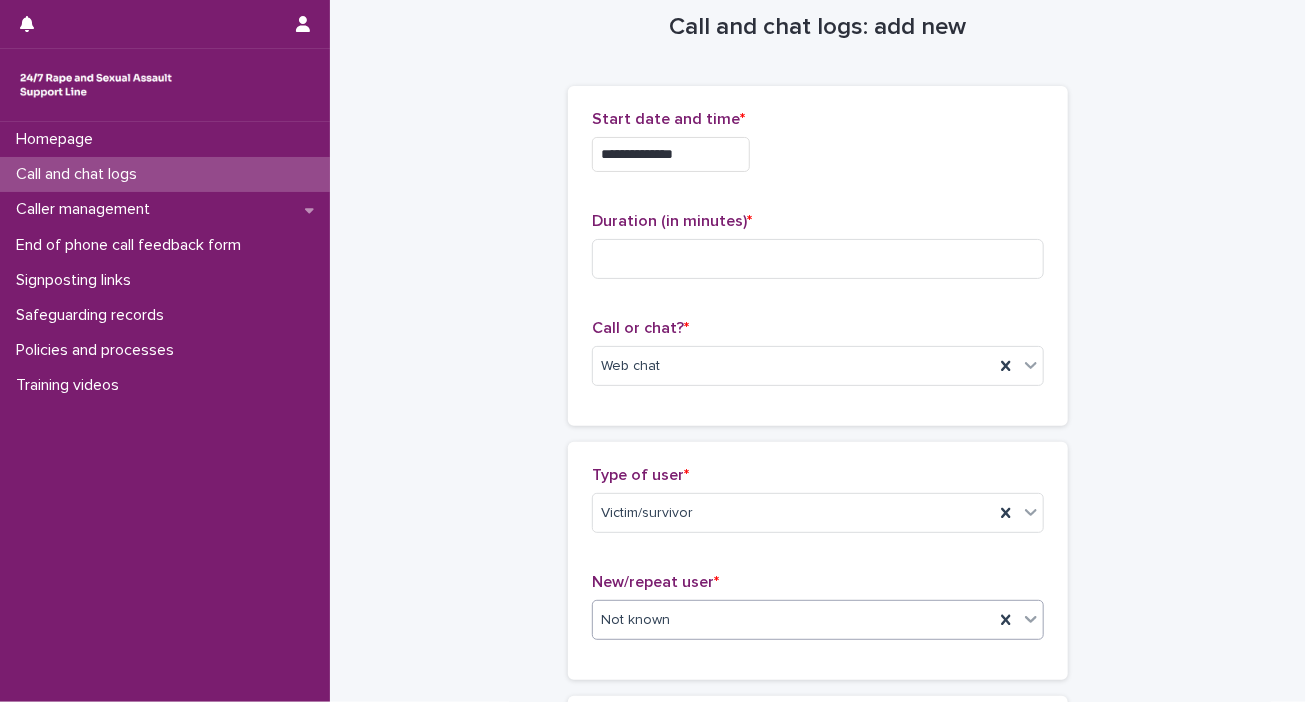 scroll, scrollTop: 0, scrollLeft: 0, axis: both 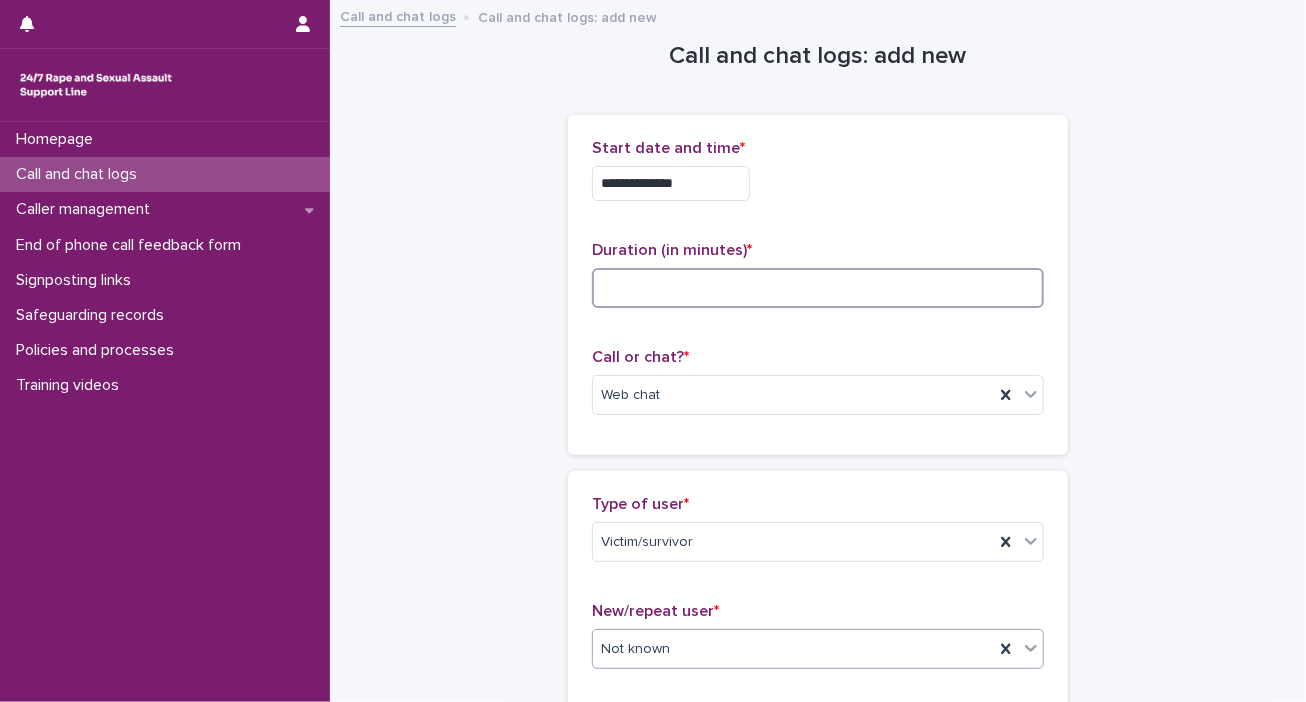 click at bounding box center (818, 288) 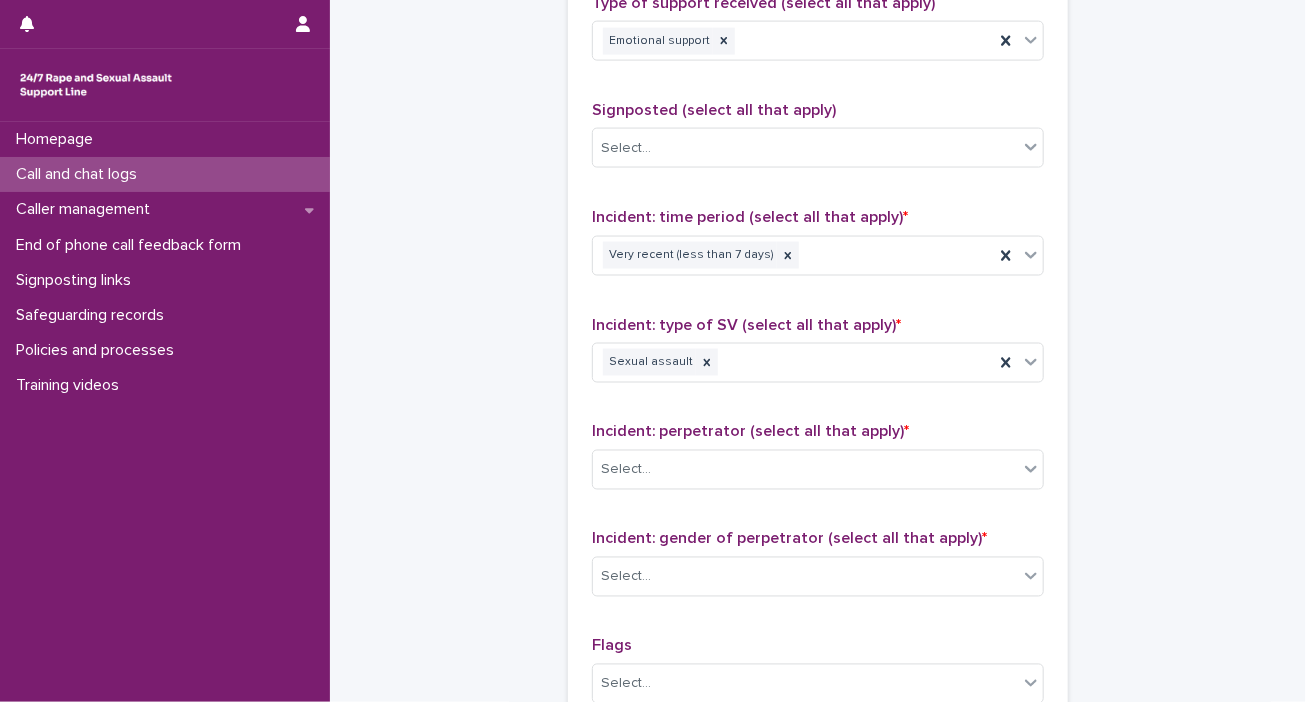 scroll, scrollTop: 1300, scrollLeft: 0, axis: vertical 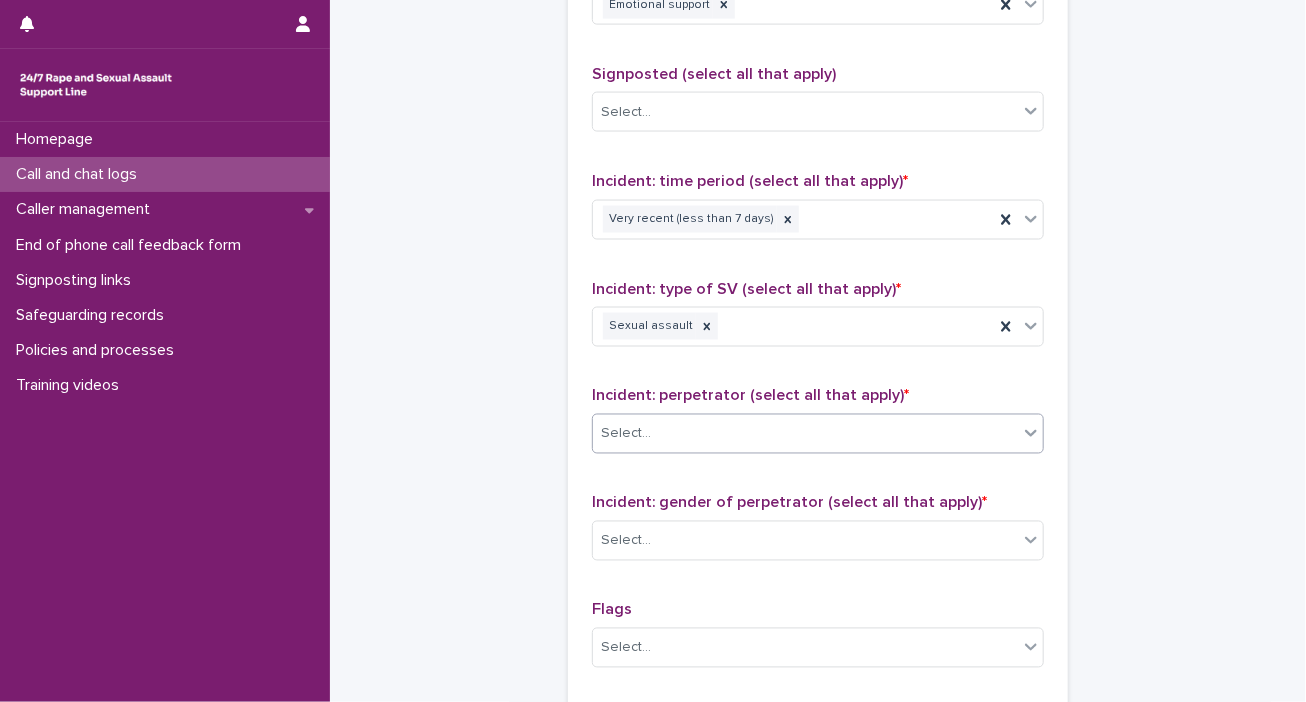 type on "**" 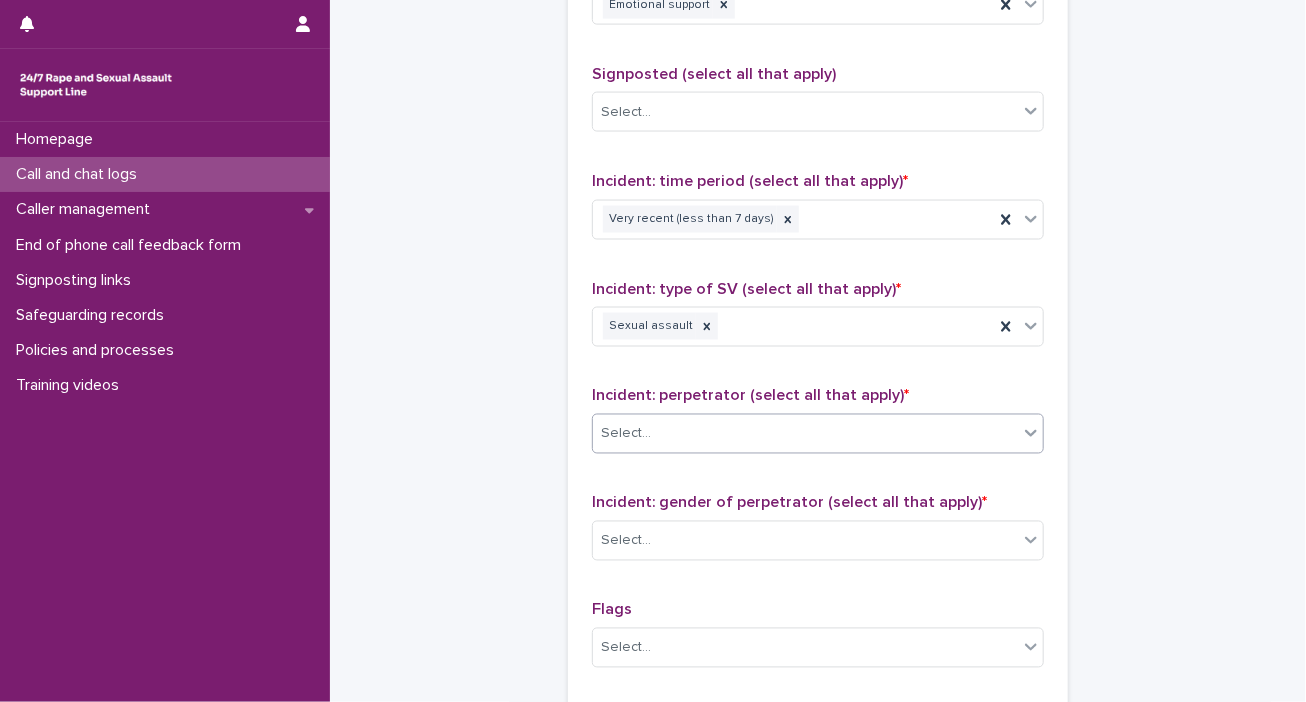 click 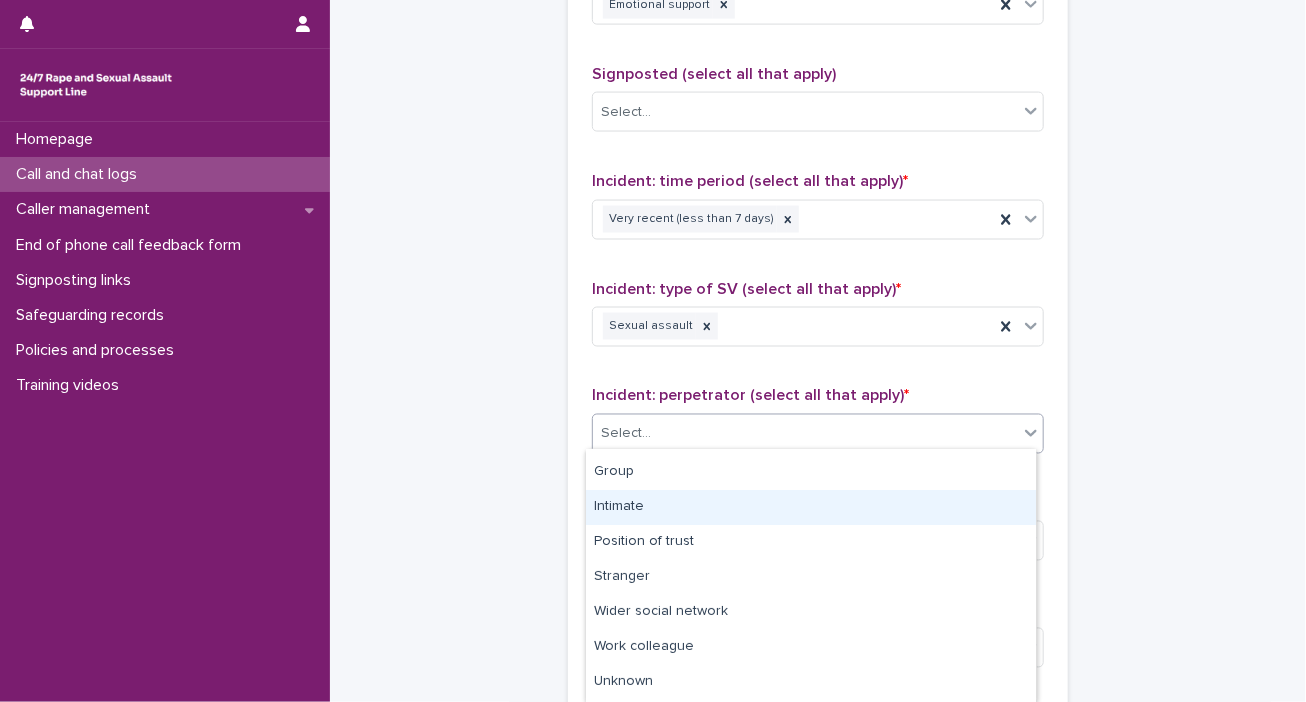 scroll, scrollTop: 131, scrollLeft: 0, axis: vertical 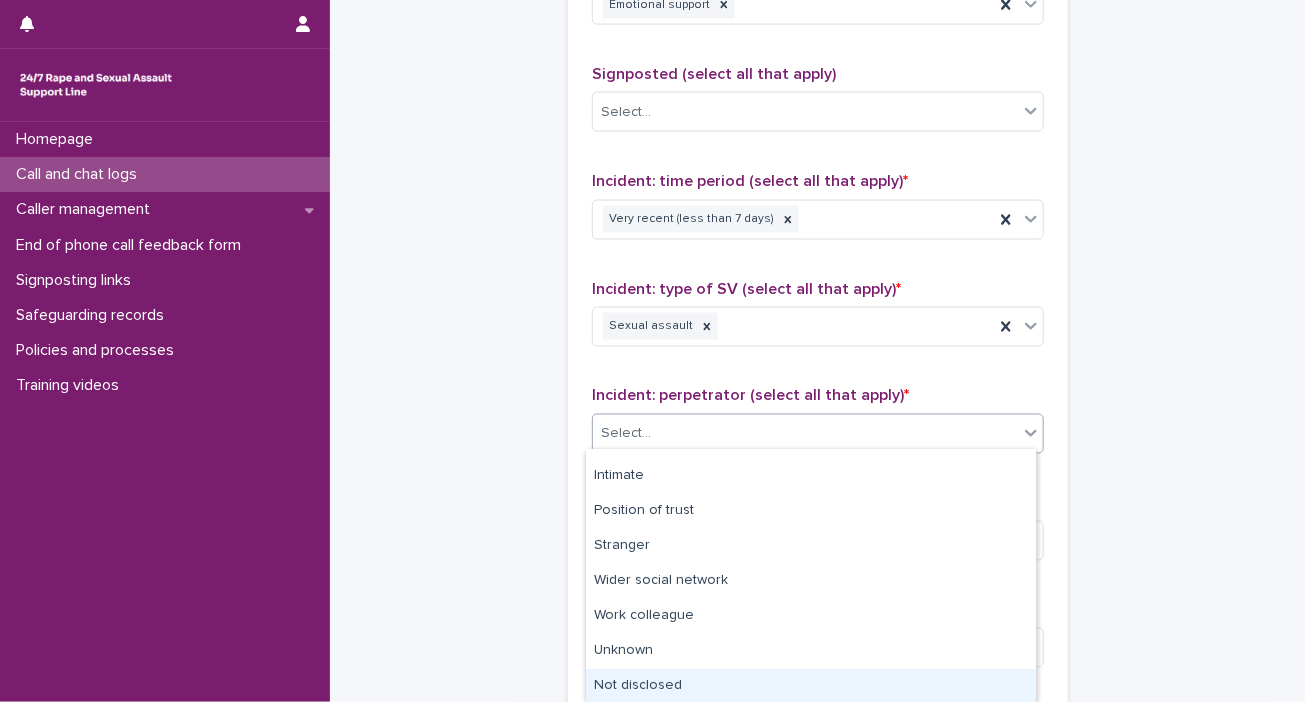 click on "Not disclosed" at bounding box center (811, 686) 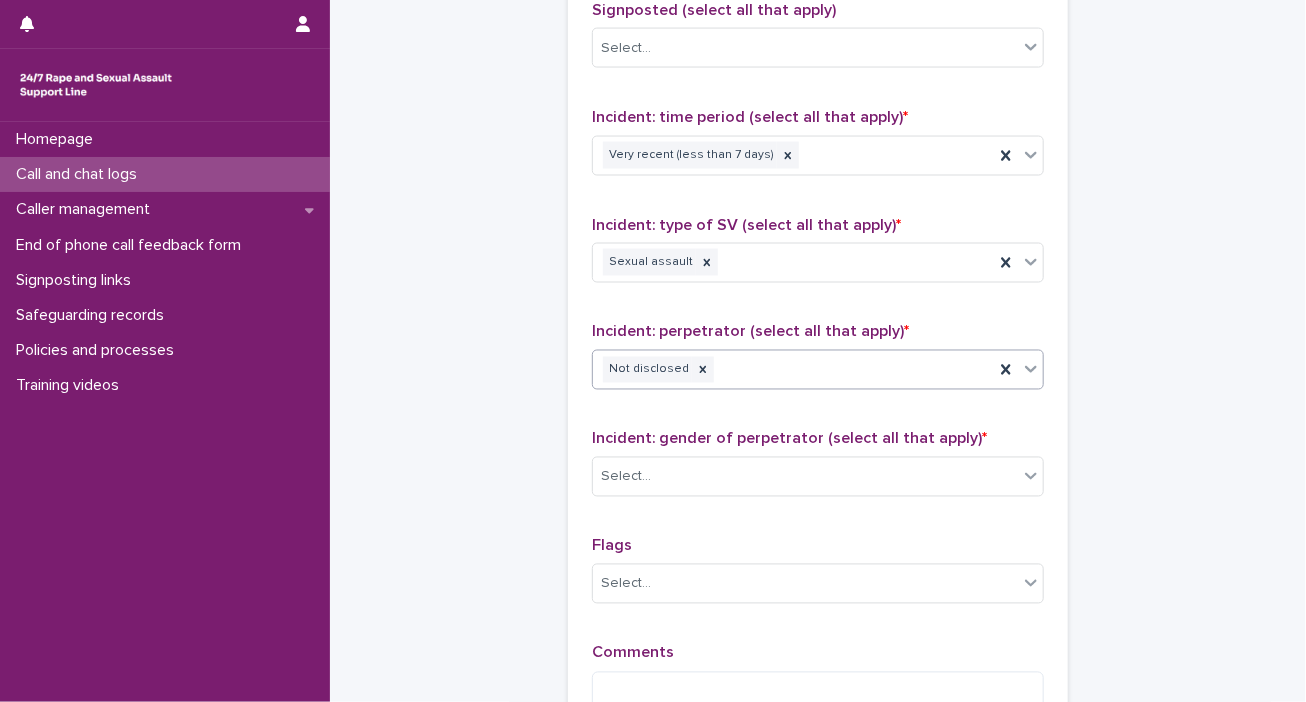 scroll, scrollTop: 1500, scrollLeft: 0, axis: vertical 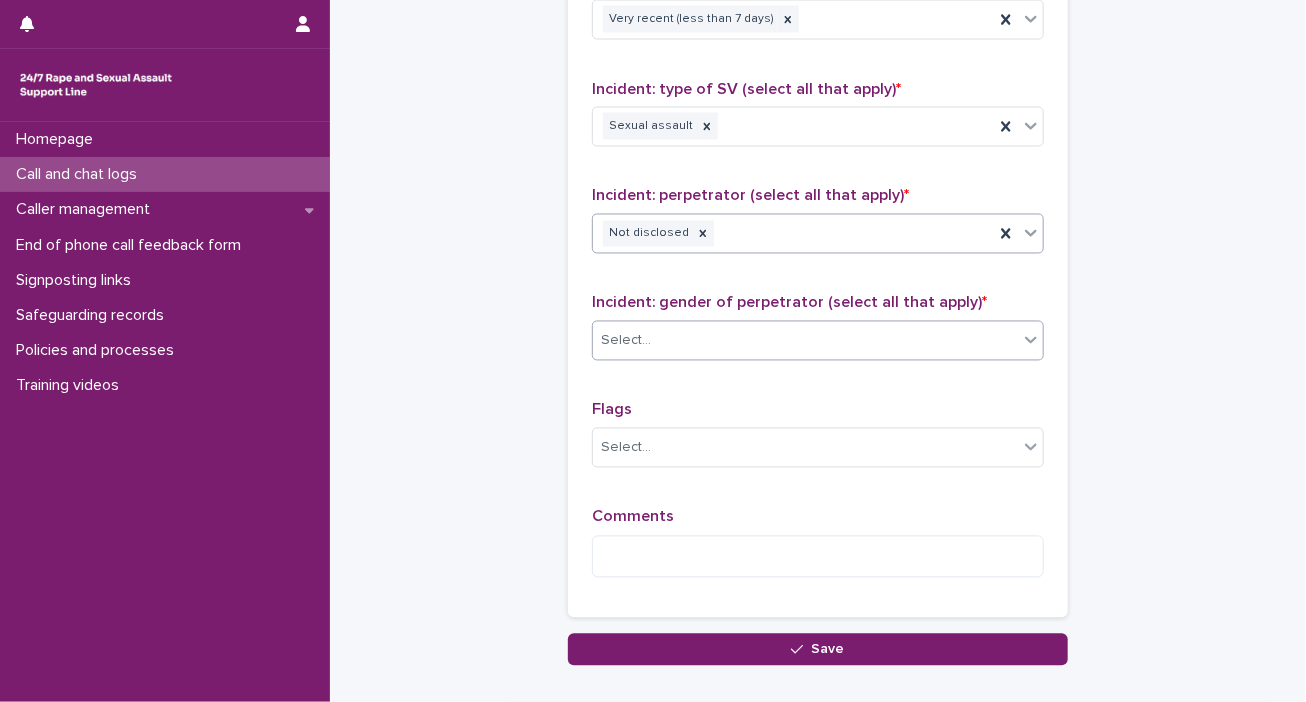 click 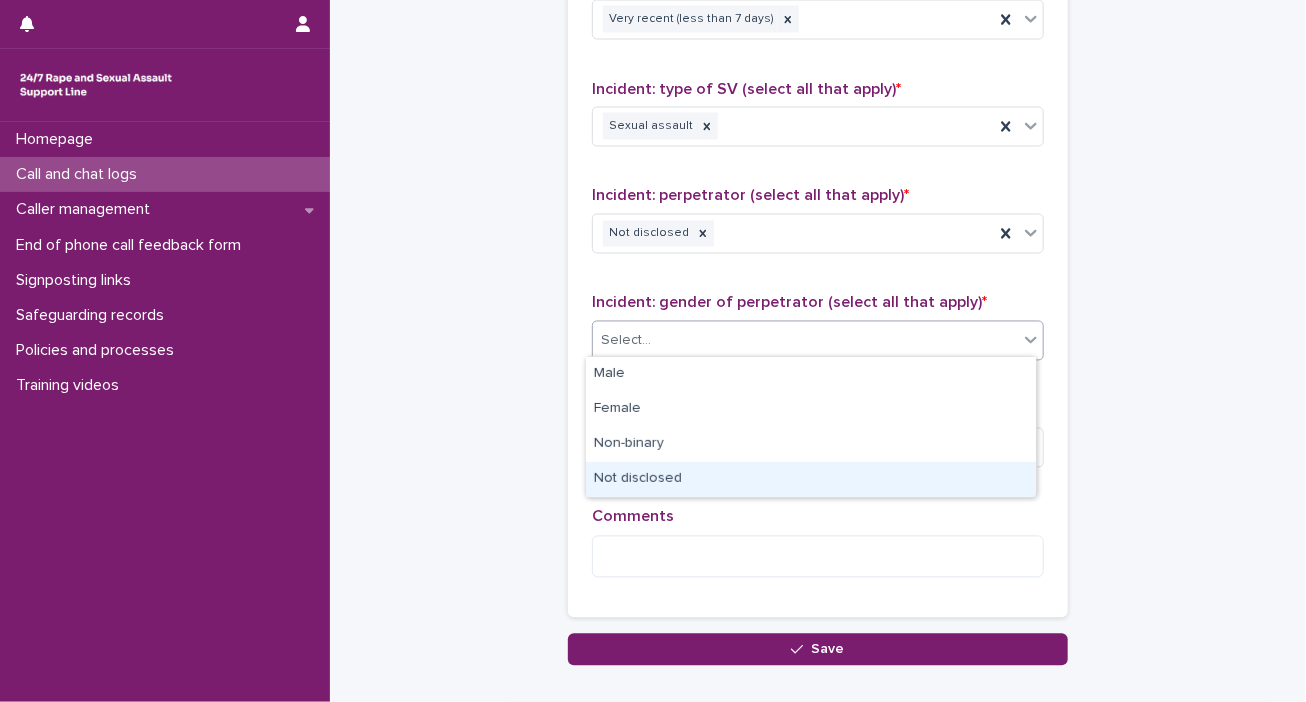 click on "Not disclosed" at bounding box center (811, 479) 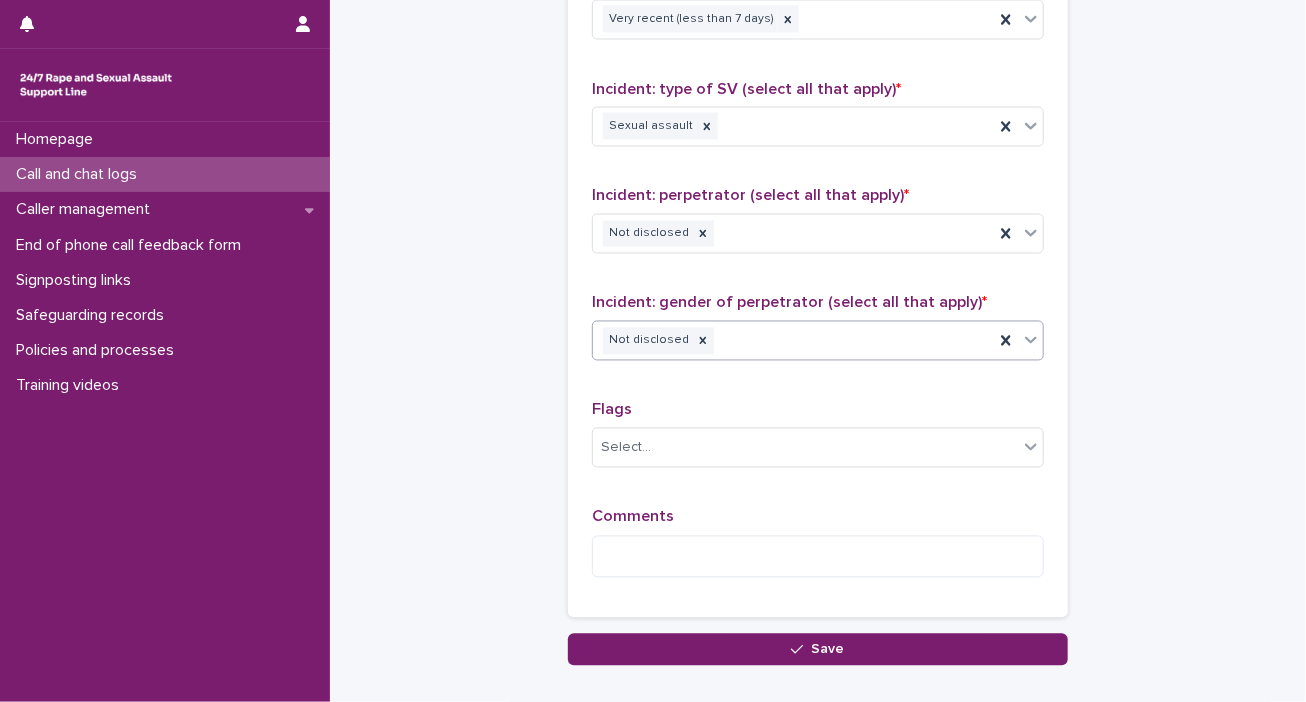 scroll, scrollTop: 1600, scrollLeft: 0, axis: vertical 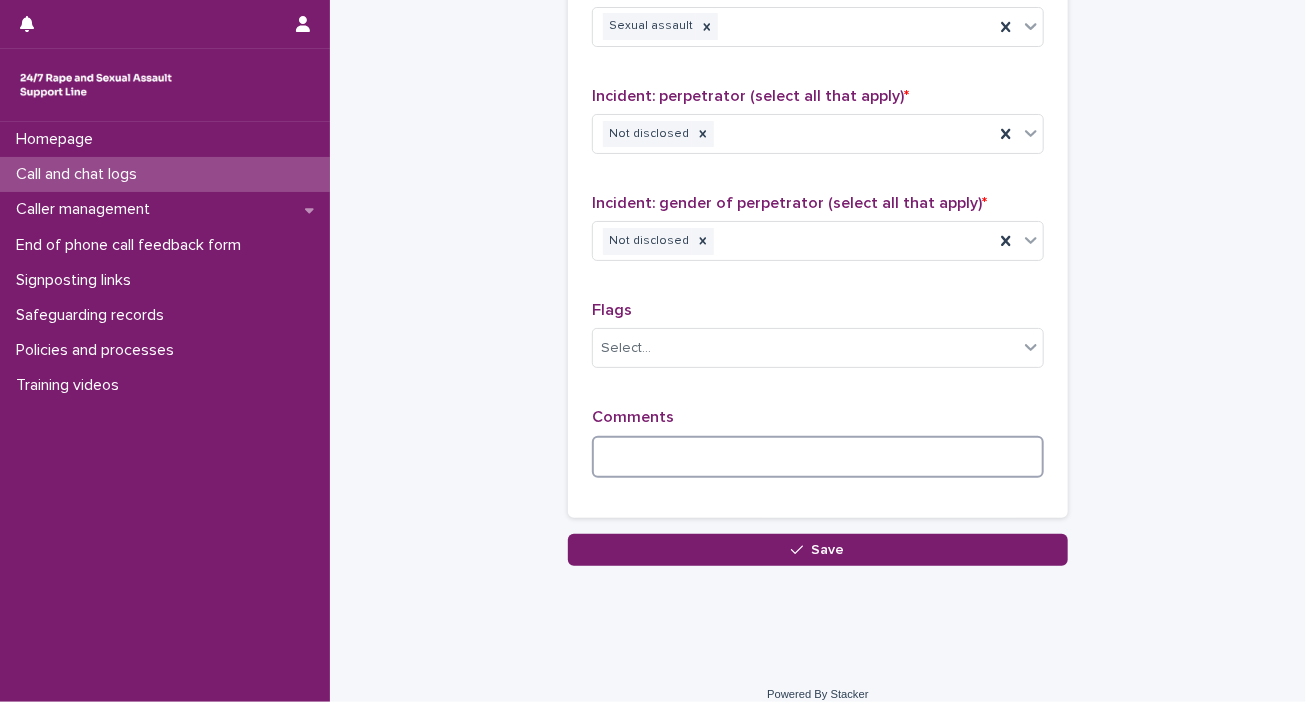 click at bounding box center [818, 457] 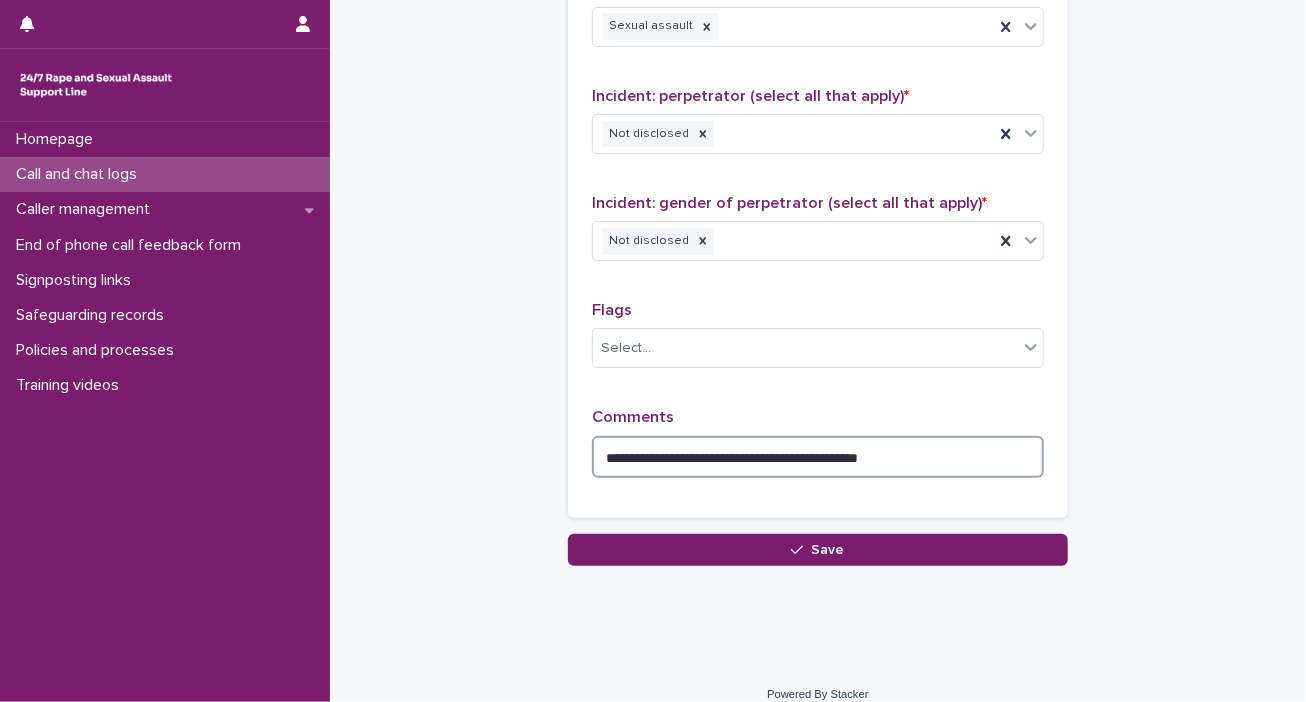 click on "**********" at bounding box center [818, 457] 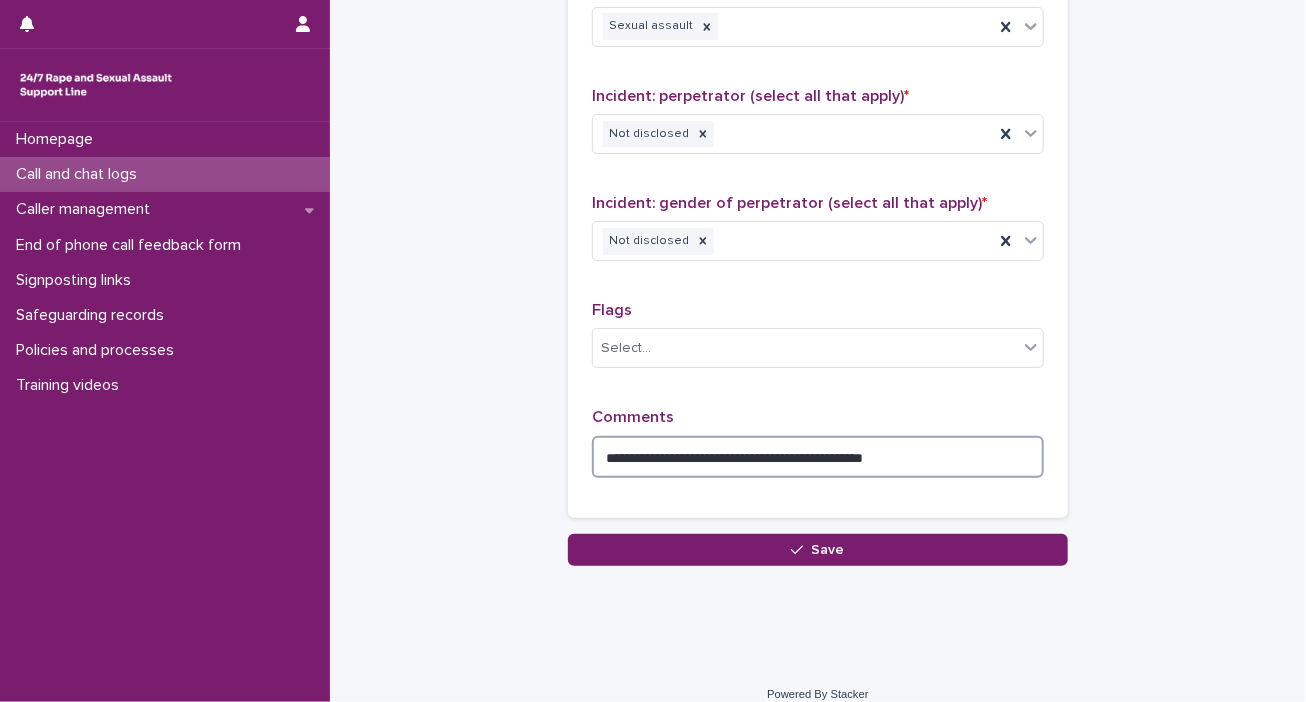 click on "**********" at bounding box center (818, 457) 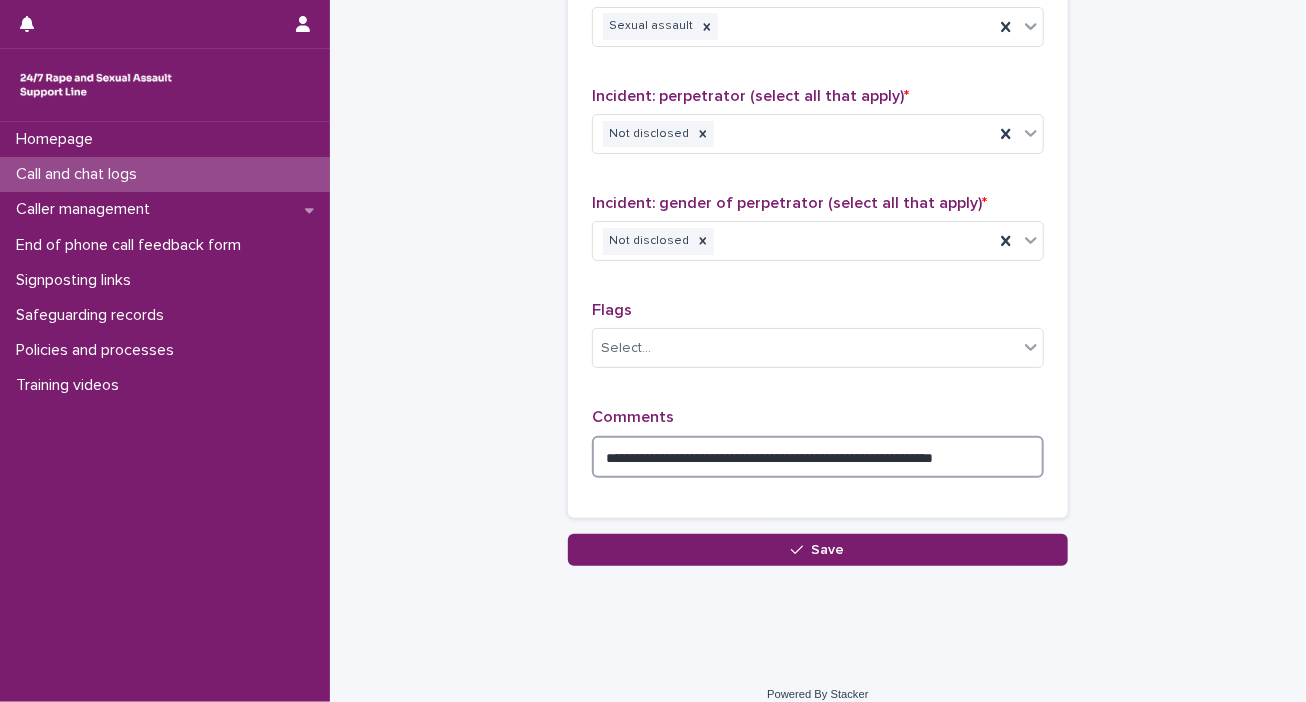 click on "**********" at bounding box center (818, 457) 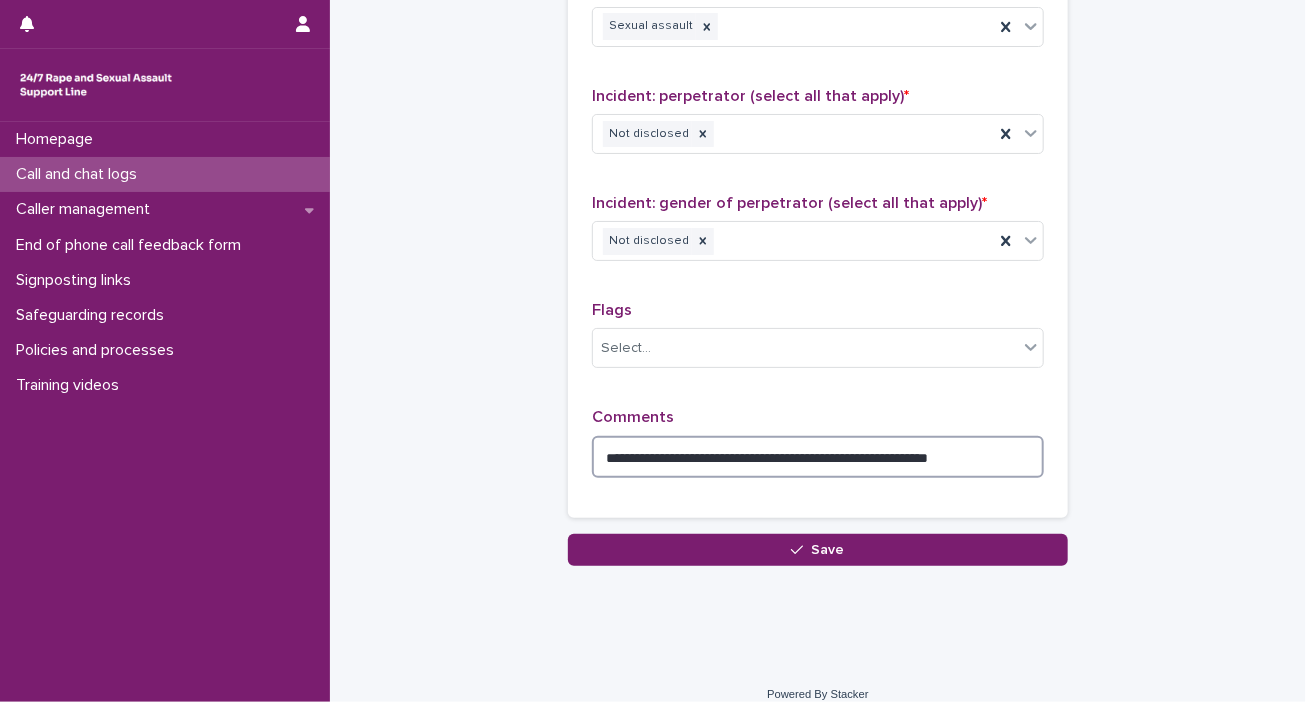 click on "**********" at bounding box center [818, 457] 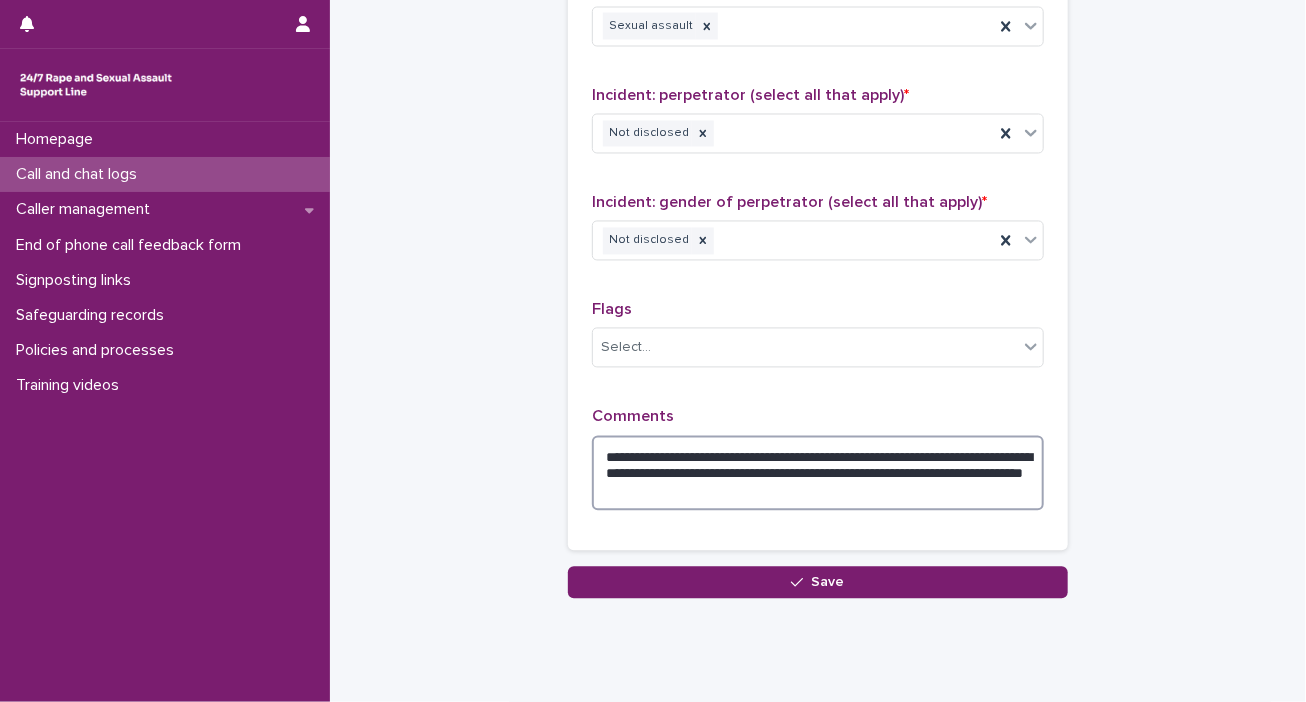 click on "**********" at bounding box center (818, 474) 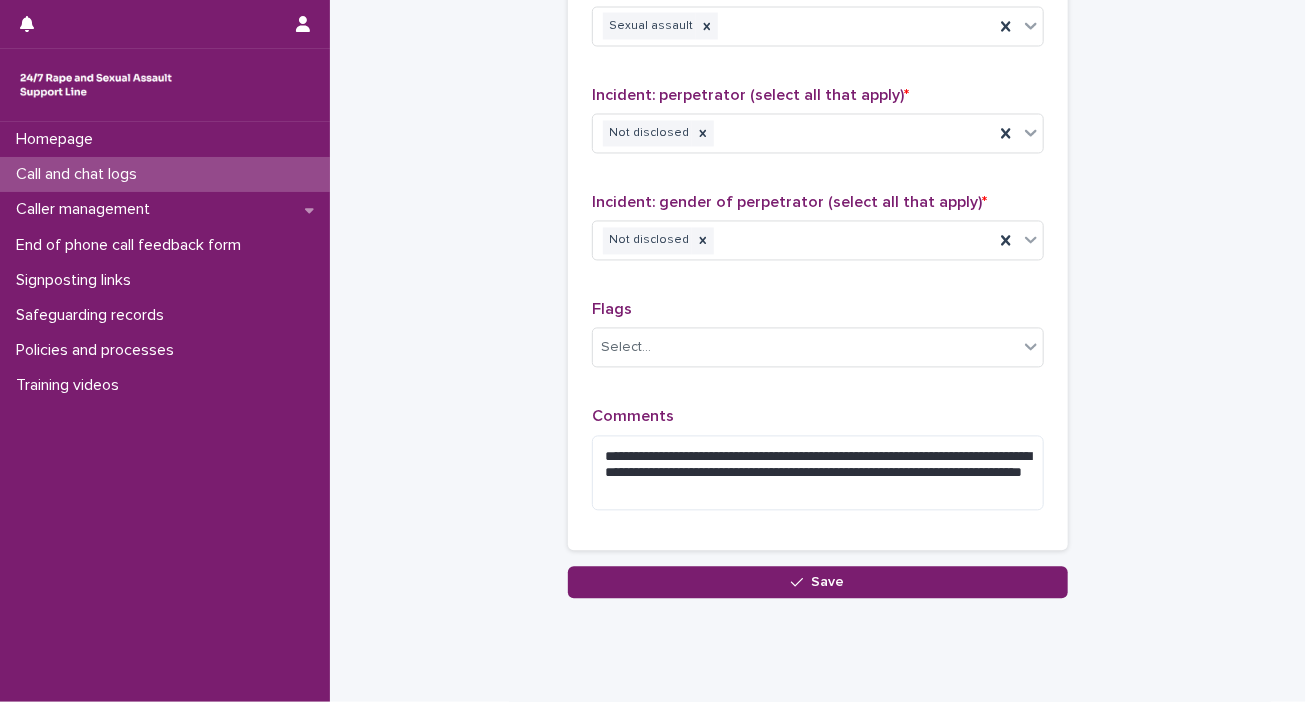drag, startPoint x: 820, startPoint y: 458, endPoint x: 1216, endPoint y: 564, distance: 409.94147 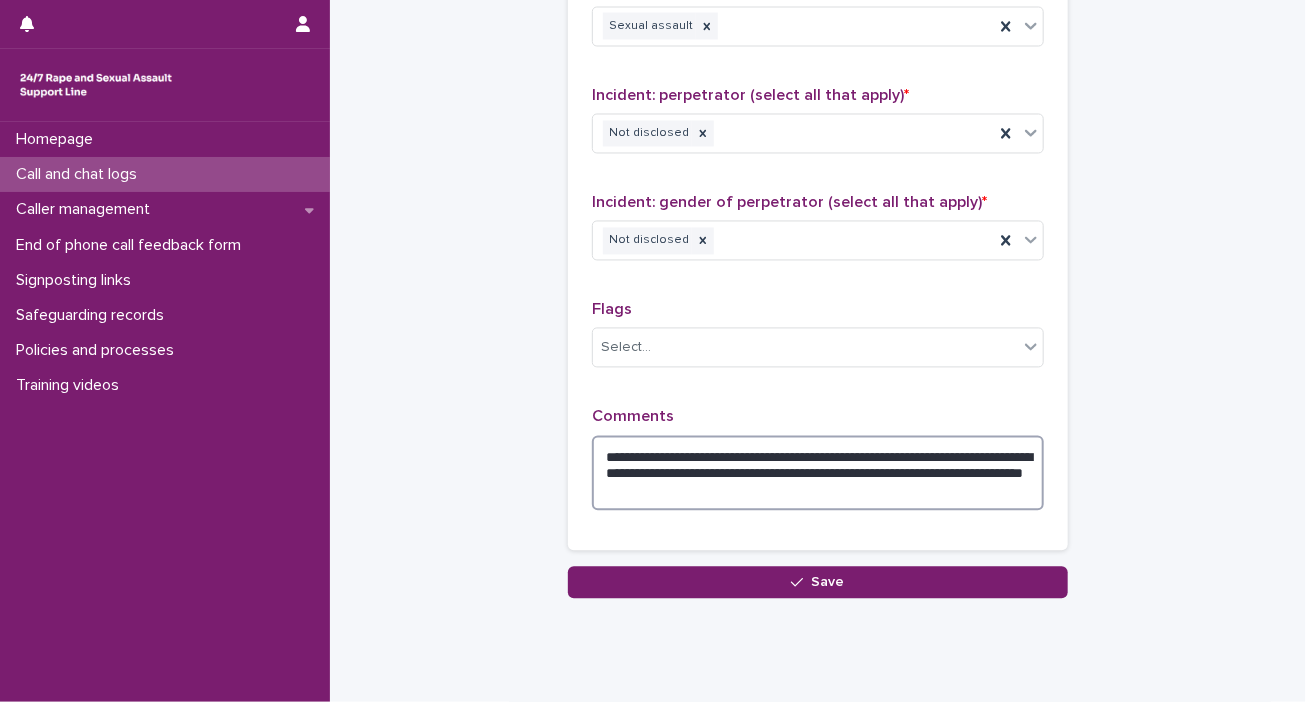 click on "**********" at bounding box center [818, 474] 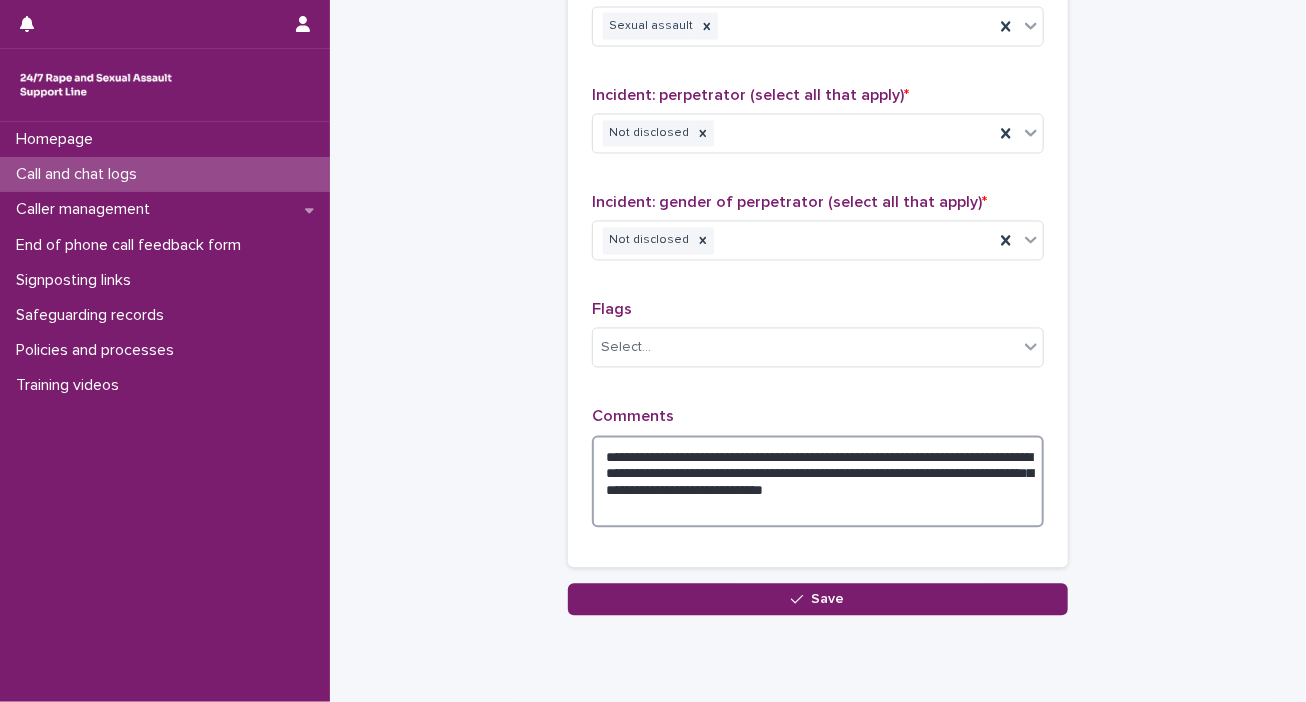 click on "**********" at bounding box center (818, 482) 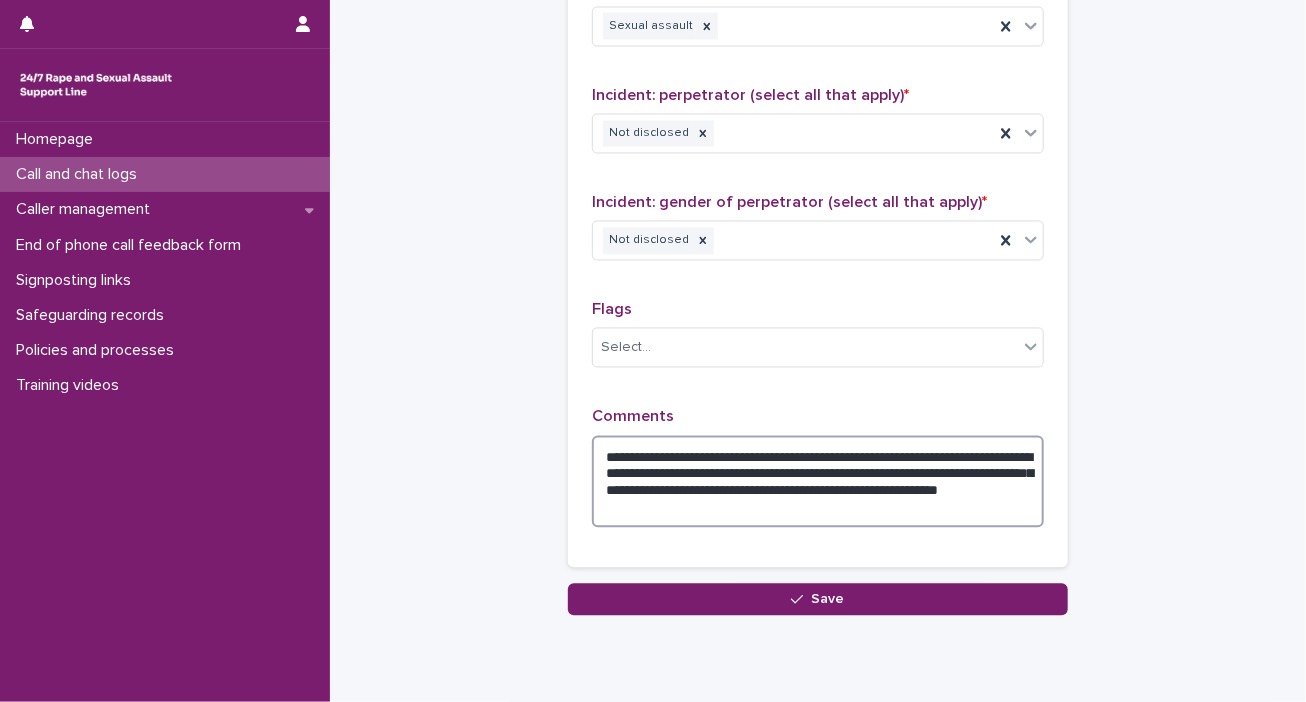 click on "**********" at bounding box center (818, 482) 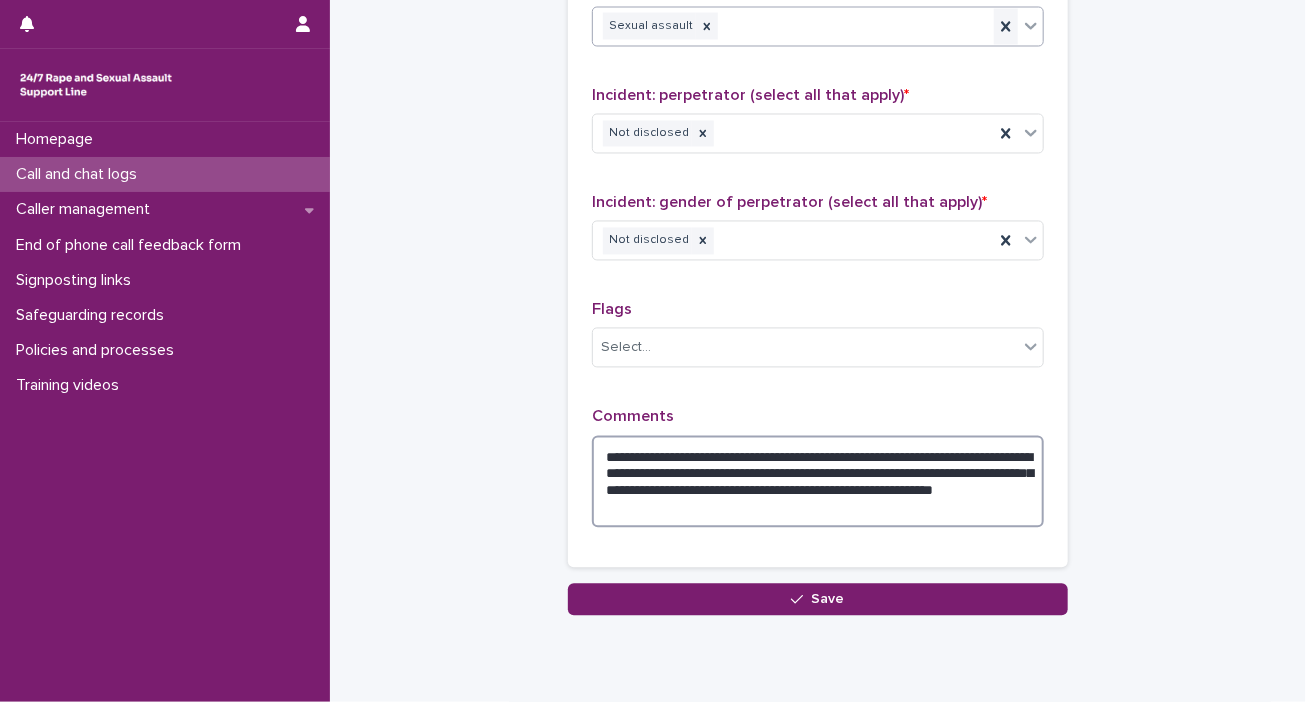 type on "**********" 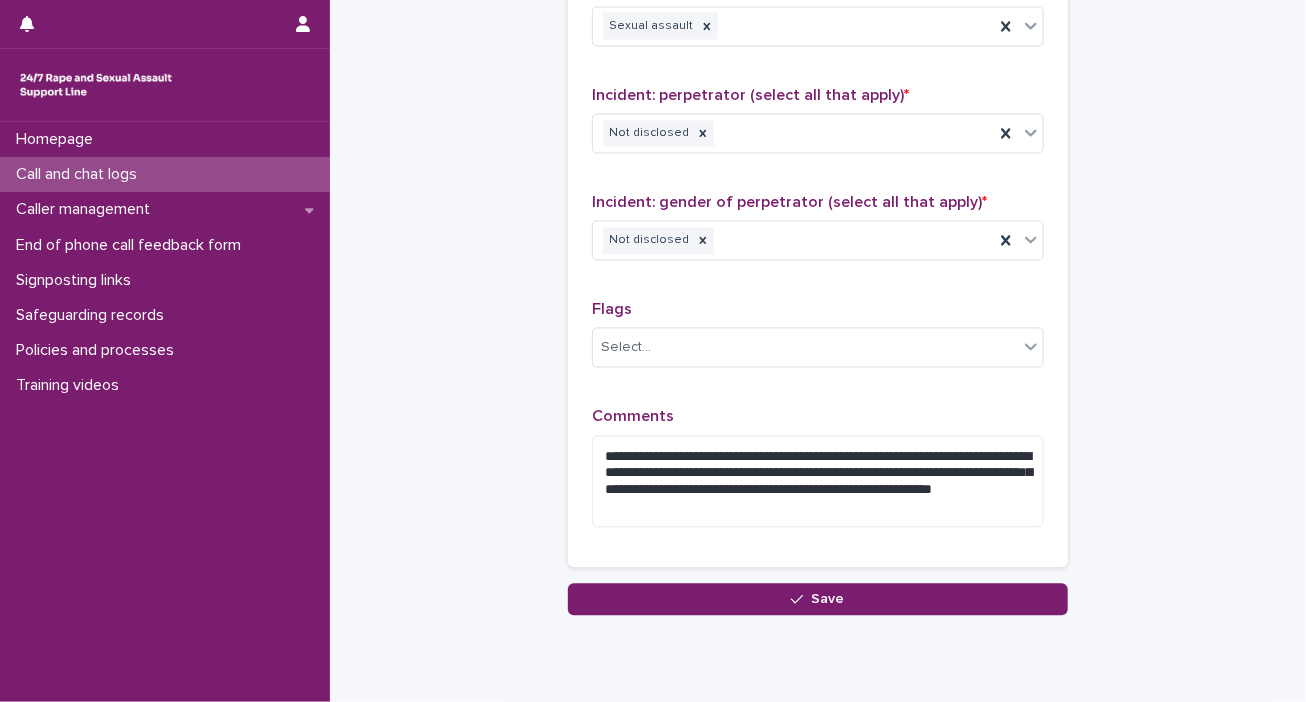 click on "Save" at bounding box center [828, 600] 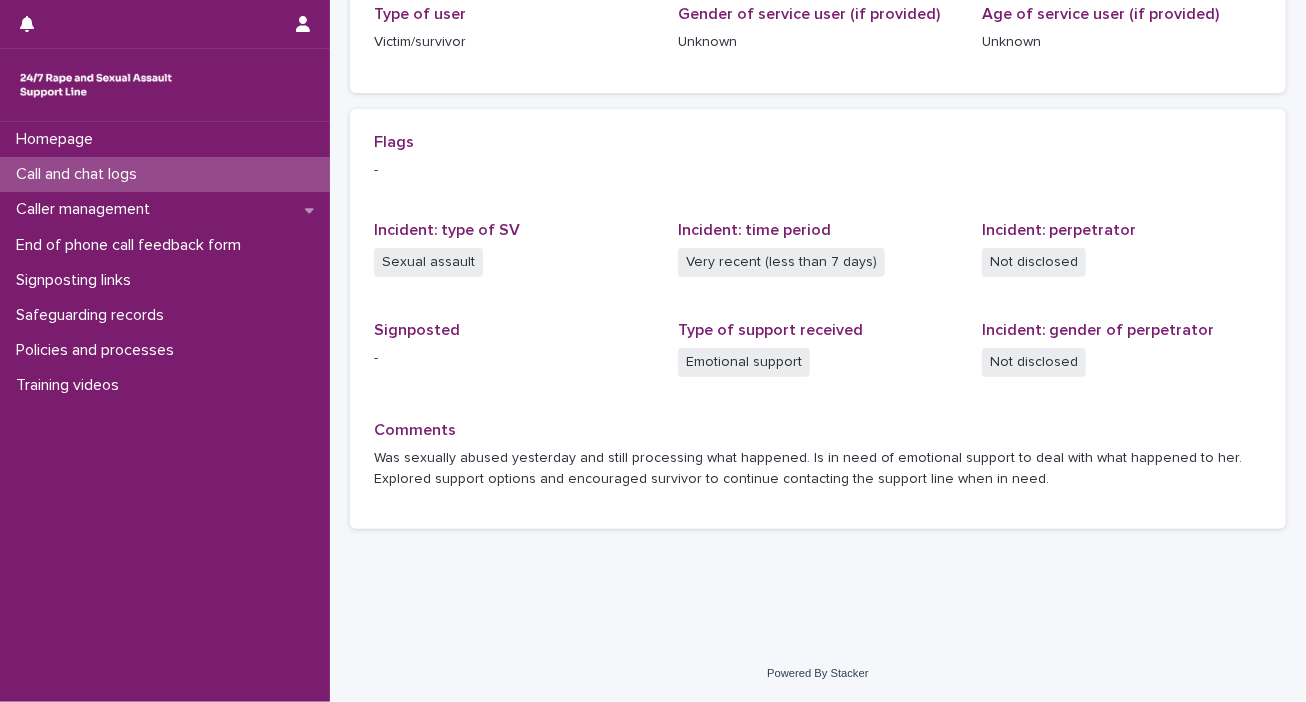 scroll, scrollTop: 0, scrollLeft: 0, axis: both 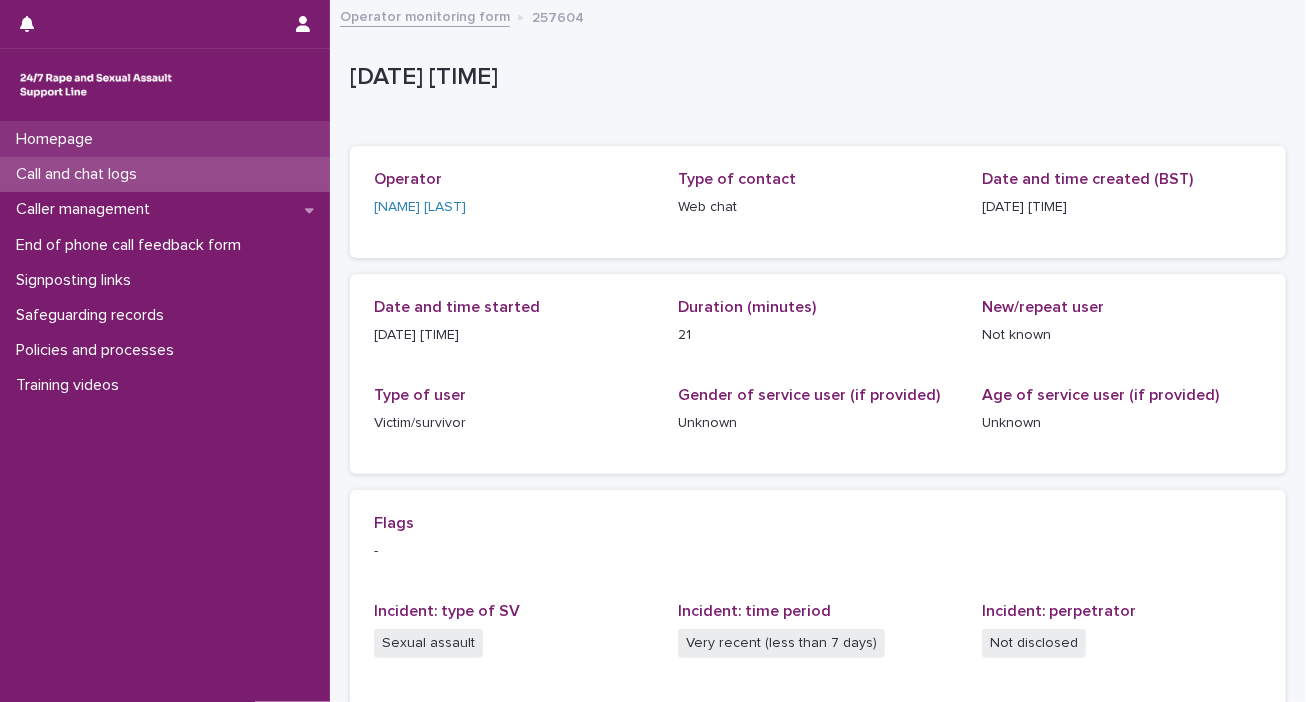 click on "Homepage" at bounding box center [165, 139] 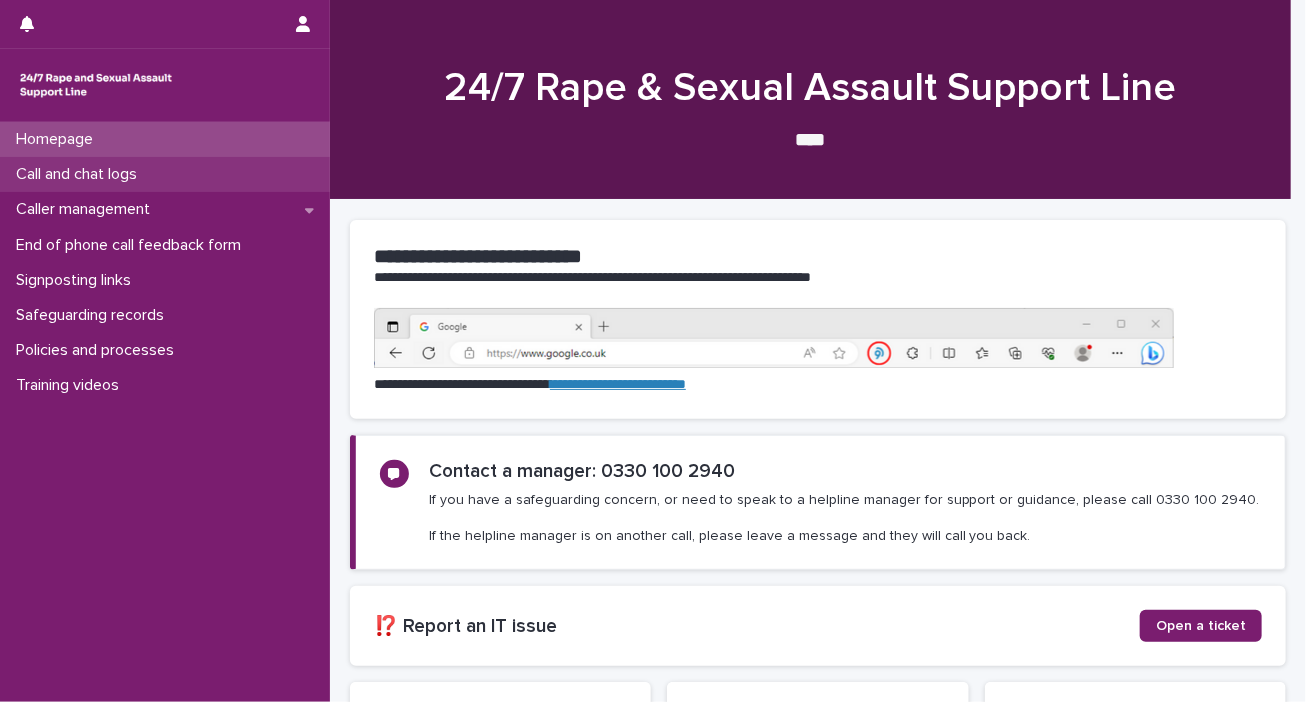 click on "Call and chat logs" at bounding box center (80, 174) 